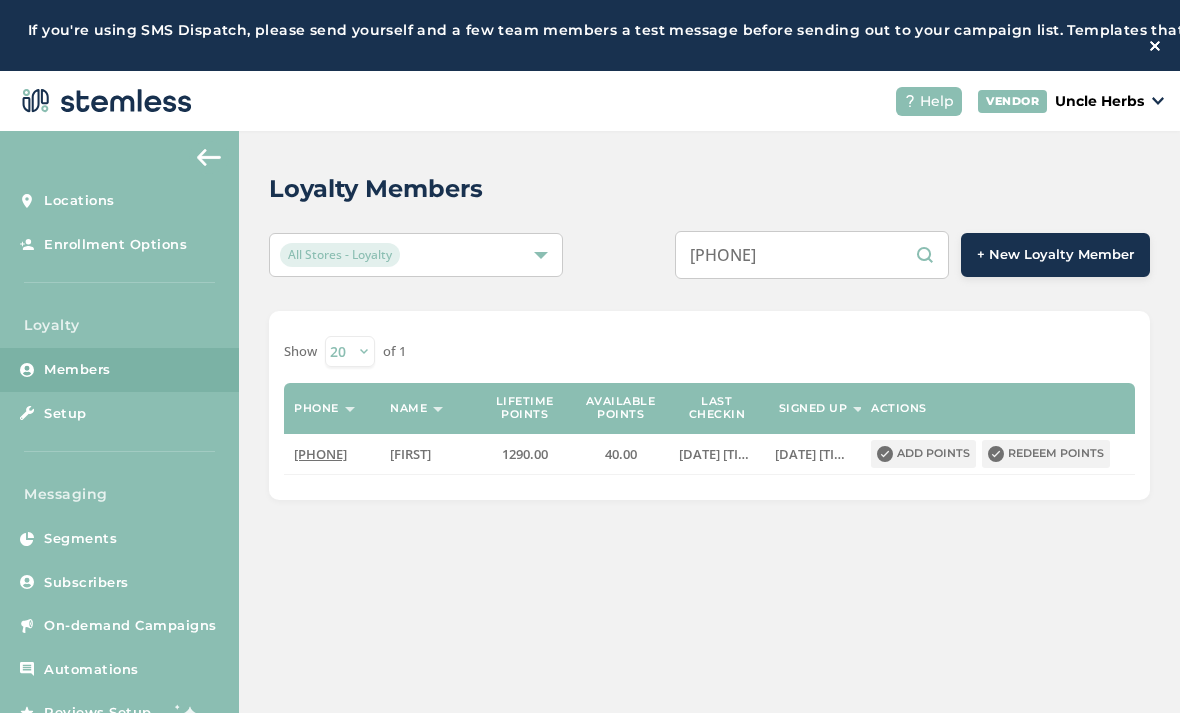 scroll, scrollTop: 110, scrollLeft: 0, axis: vertical 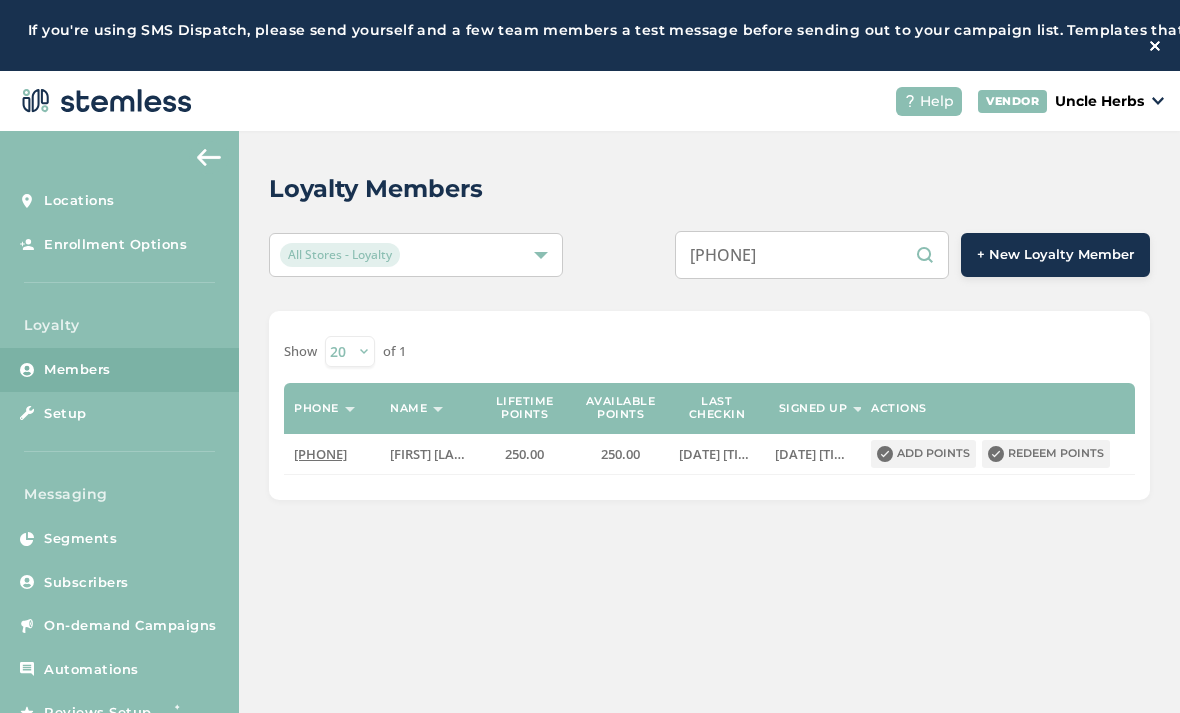 type on "[PHONE]" 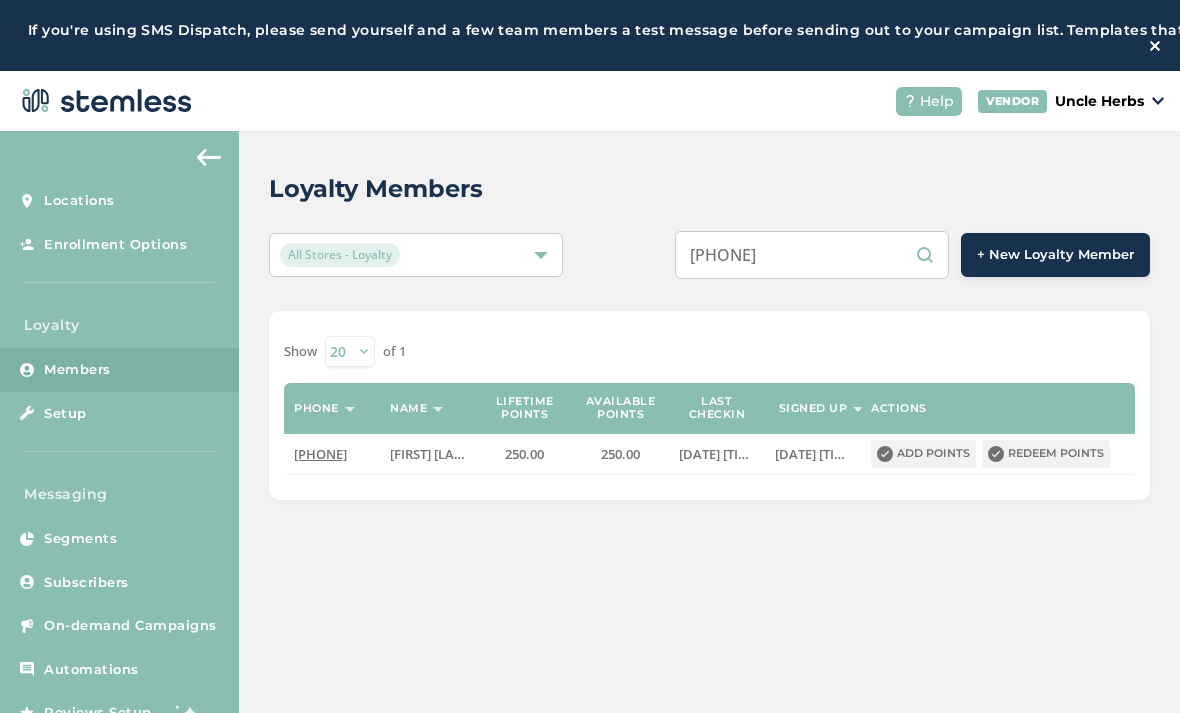 click on "[PHONE]" at bounding box center (320, 454) 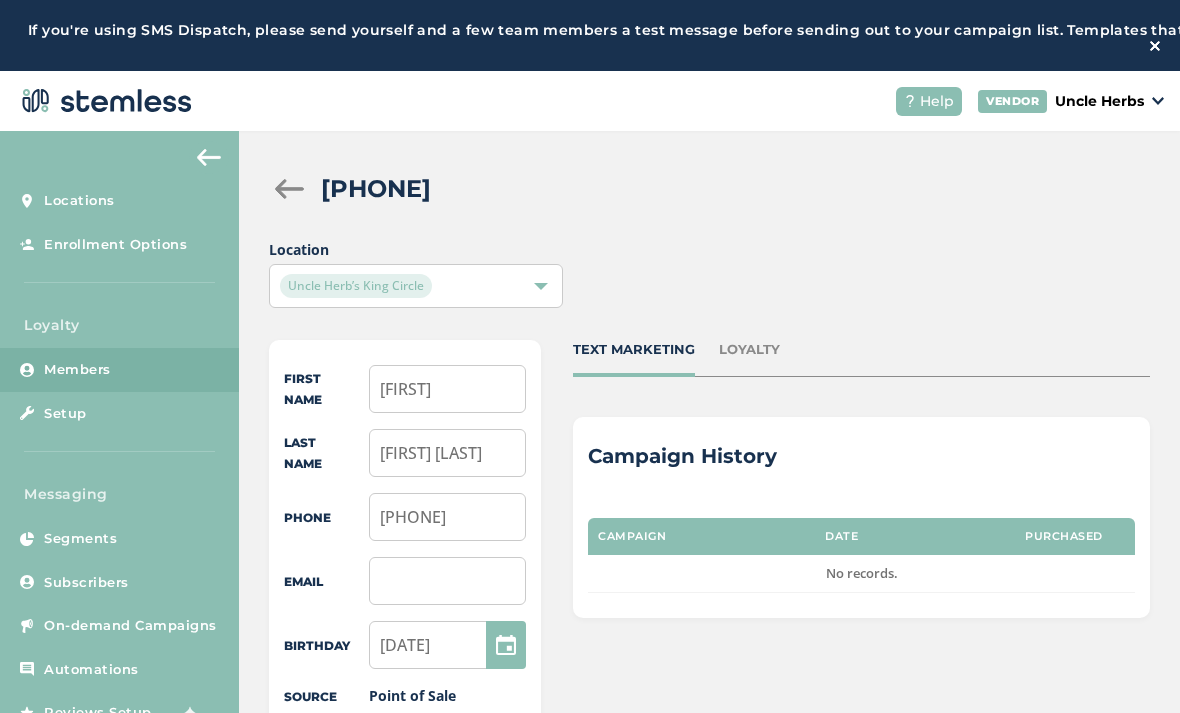 click at bounding box center [289, 189] 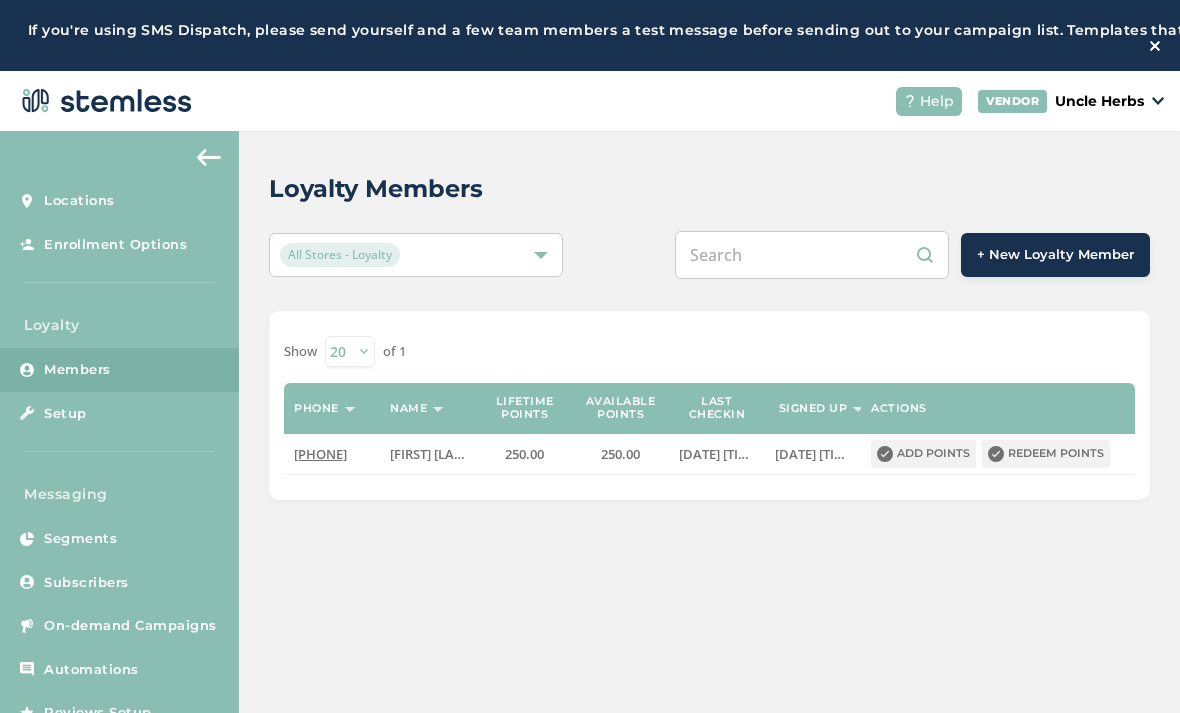 click at bounding box center [812, 255] 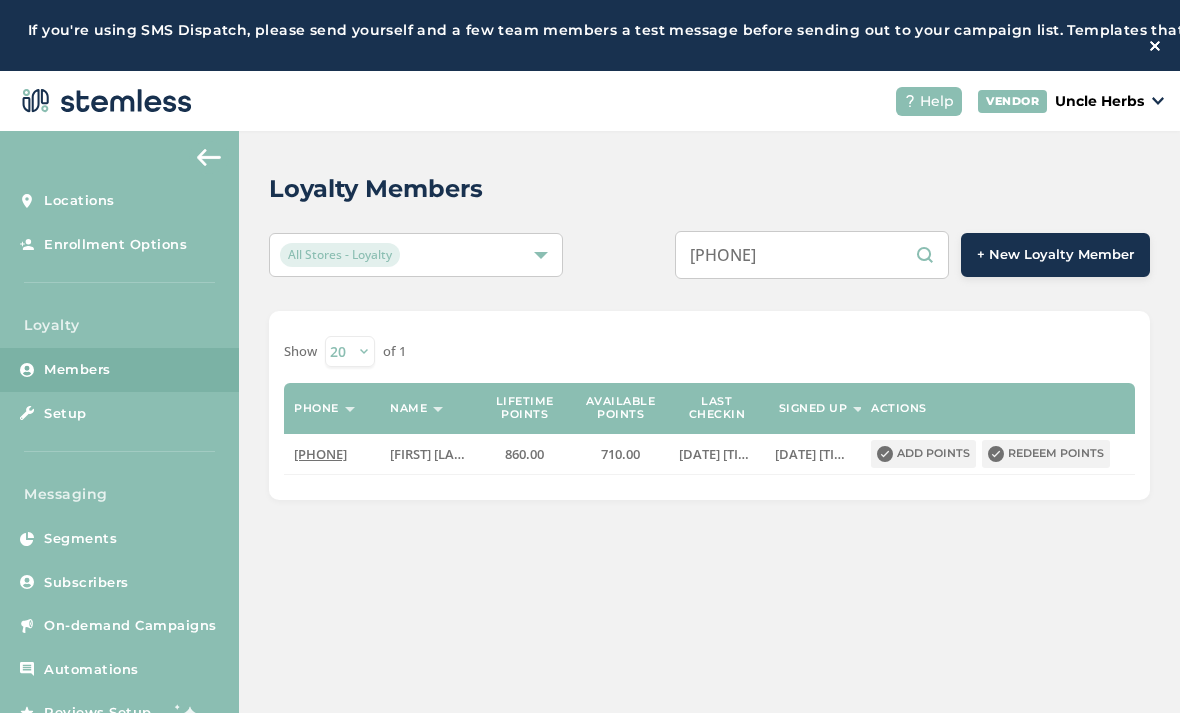 type on "[PHONE]" 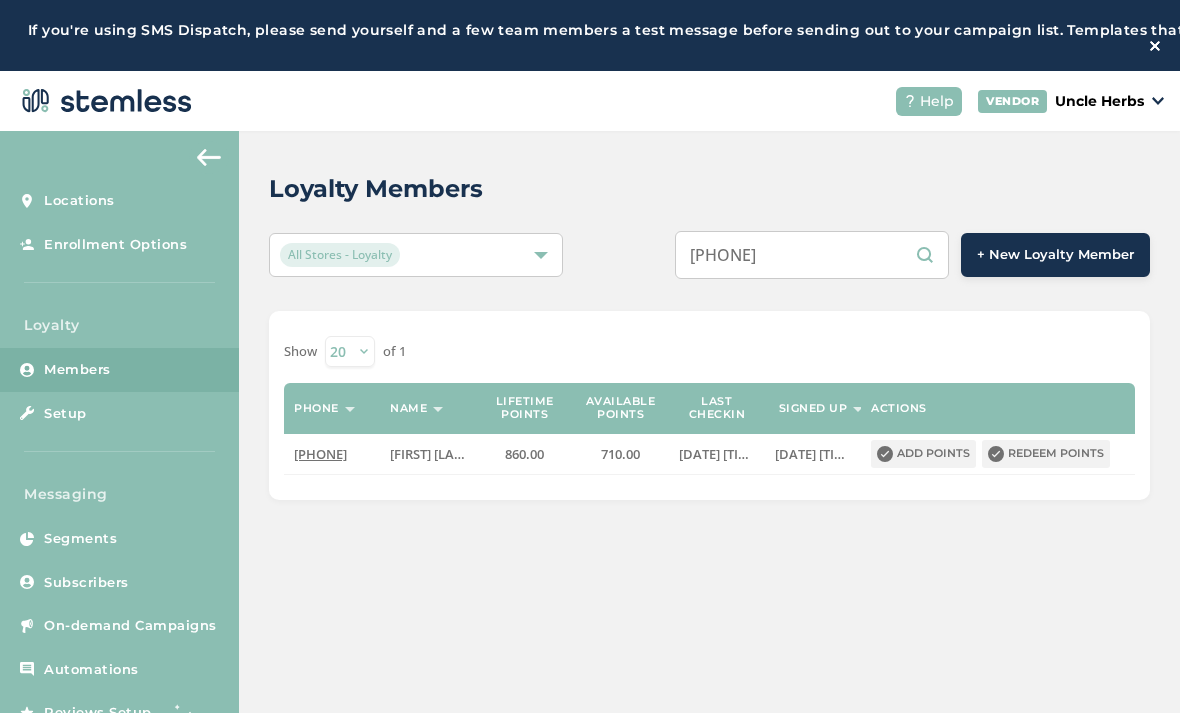 click on "Redeem points" at bounding box center [1046, 454] 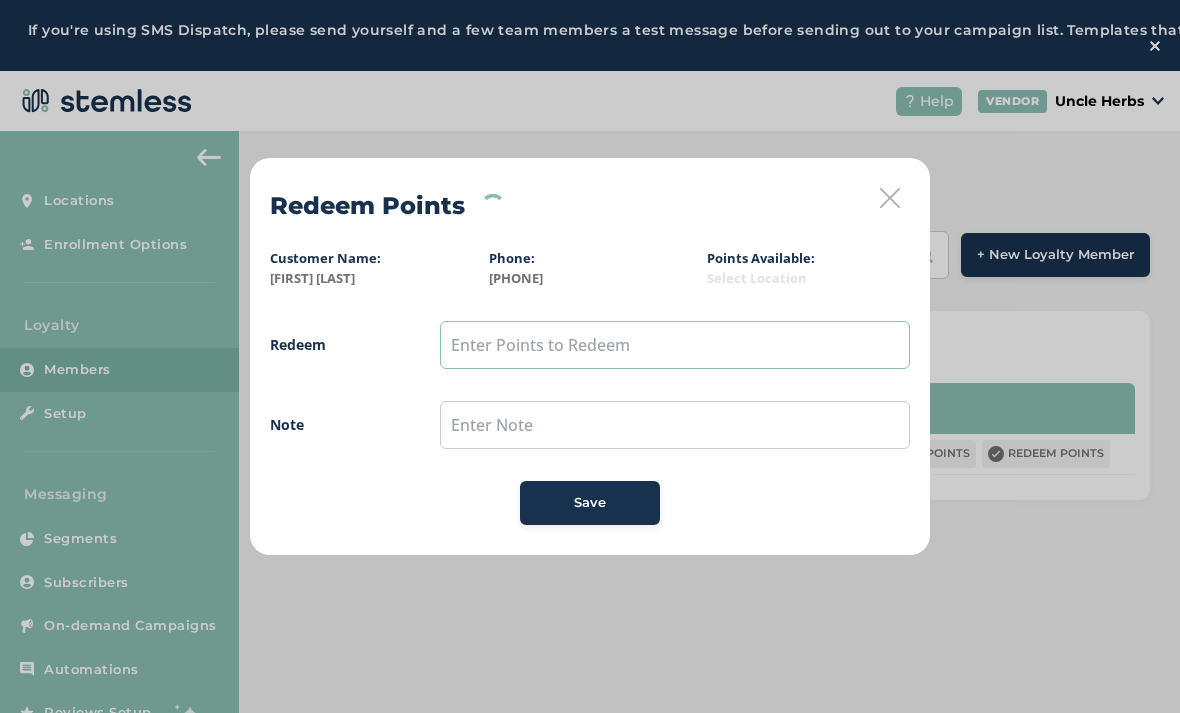 click at bounding box center [675, 345] 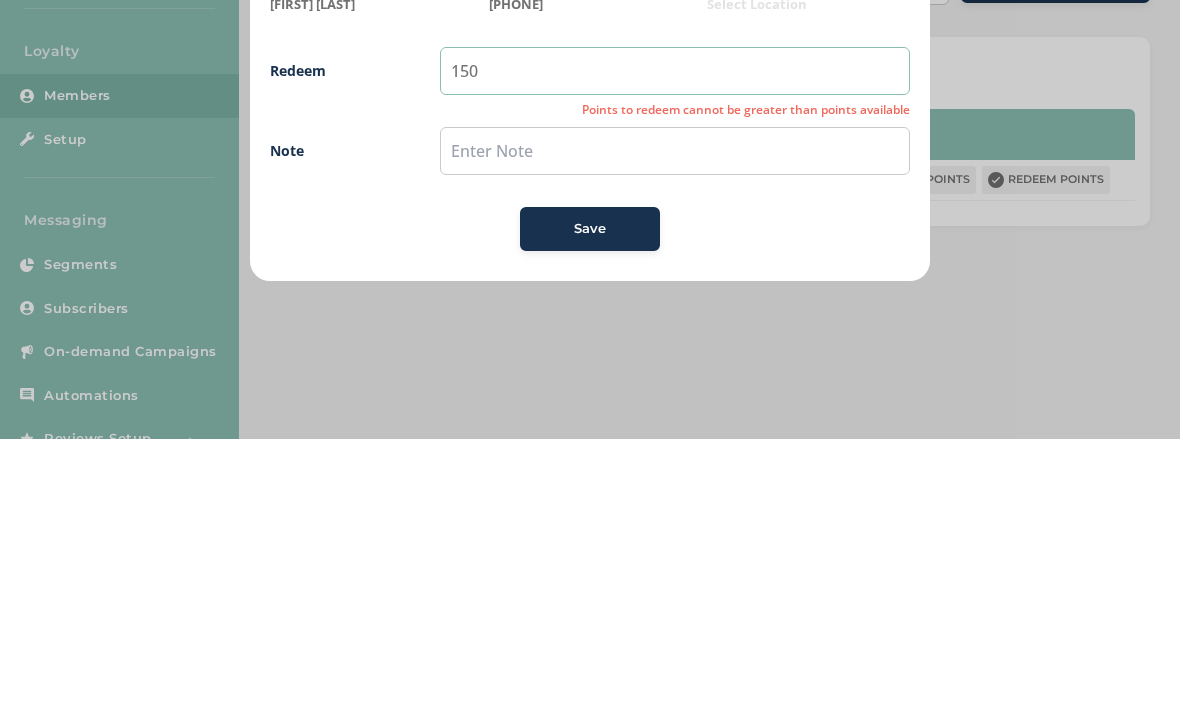 type on "150" 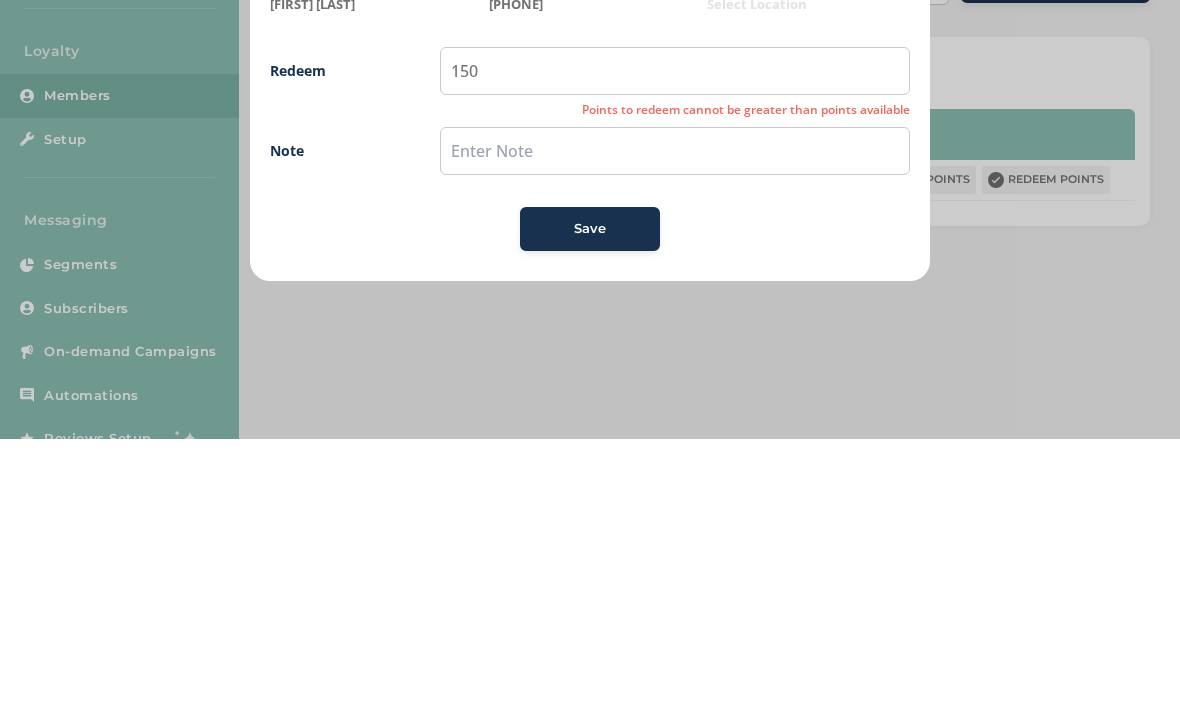 click on "Save" at bounding box center [590, 503] 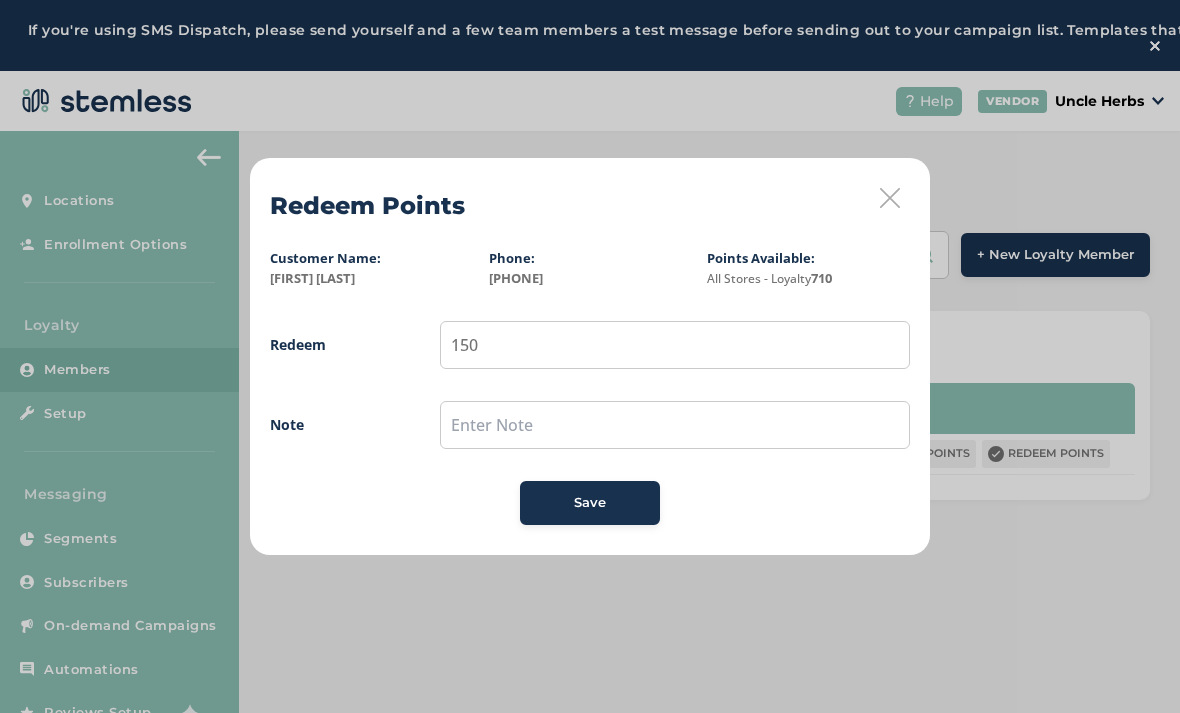 click on "Save" at bounding box center [590, 503] 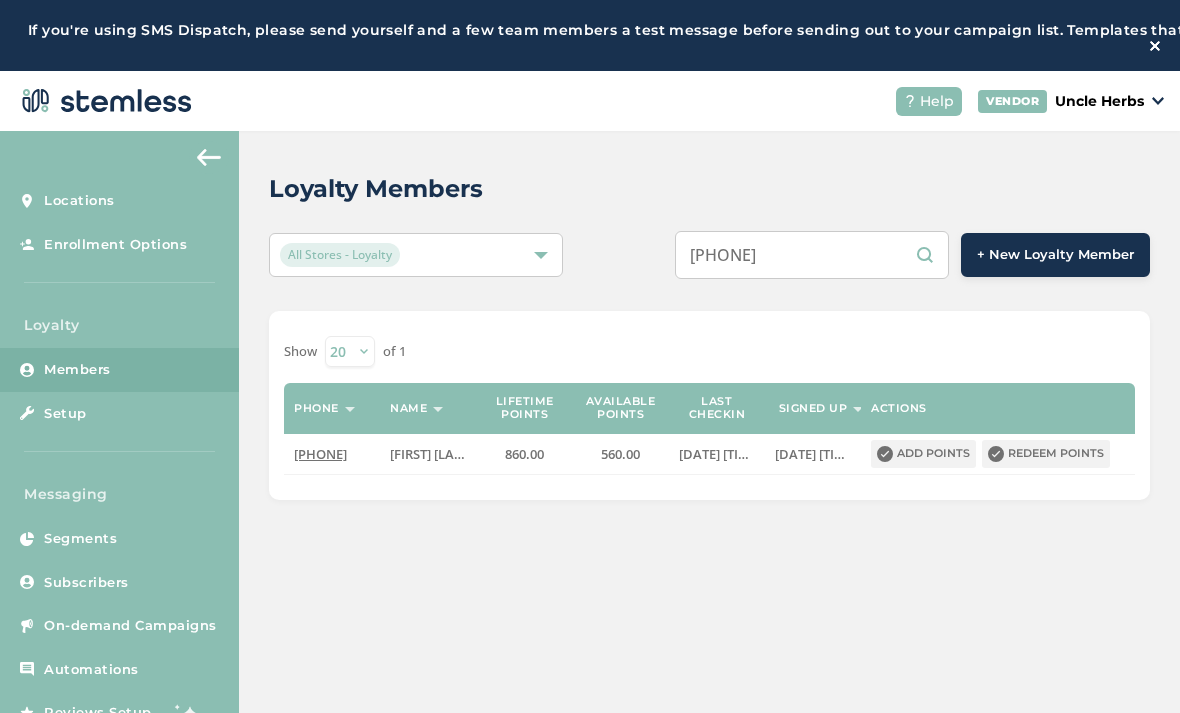 click on "If you're using SMS Dispatch, please send yourself and a few team members a test message before sending out to your campaign list. Templates that are seen as "spammy" are being rejected by carriers." at bounding box center [590, 35] 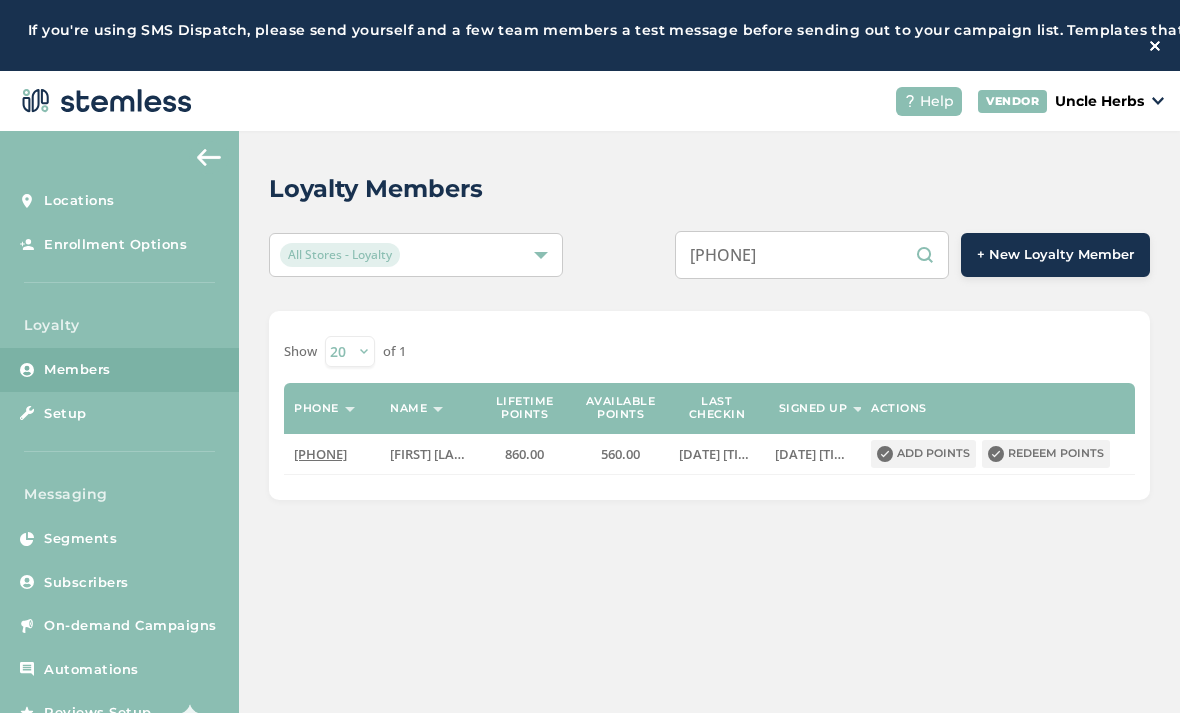 click on "If you're using SMS Dispatch, please send yourself and a few team members a test message before sending out to your campaign list. Templates that are seen as "spammy" are being rejected by carriers." at bounding box center (590, 35) 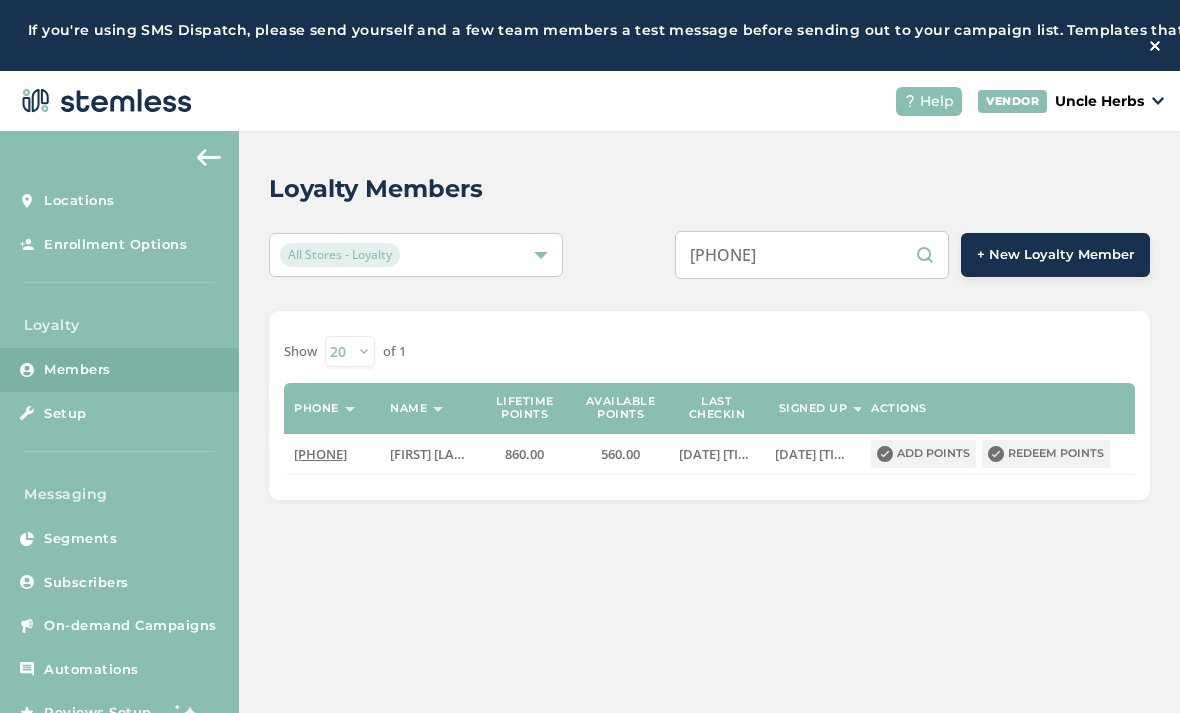 click on "If you're using SMS Dispatch, please send yourself and a few team members a test message before sending out to your campaign list. Templates that are seen as "spammy" are being rejected by carriers." at bounding box center [590, 35] 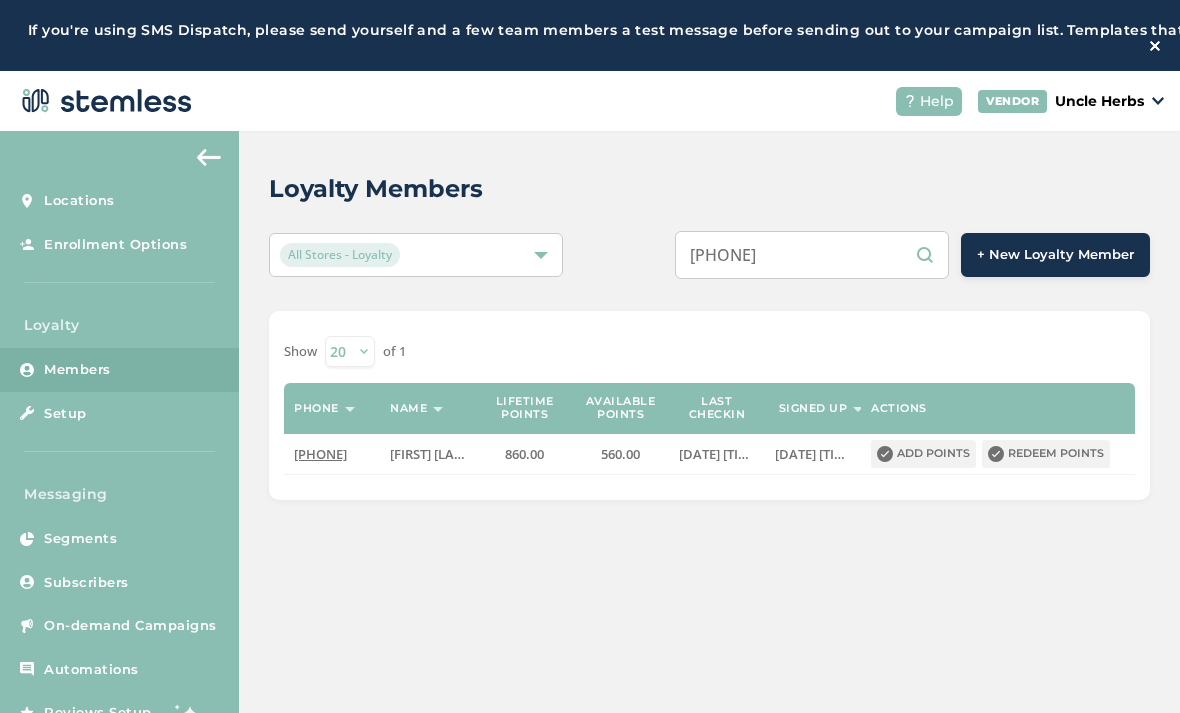 click on "If you're using SMS Dispatch, please send yourself and a few team members a test message before sending out to your campaign list. Templates that are seen as "spammy" are being rejected by carriers." at bounding box center (590, 35) 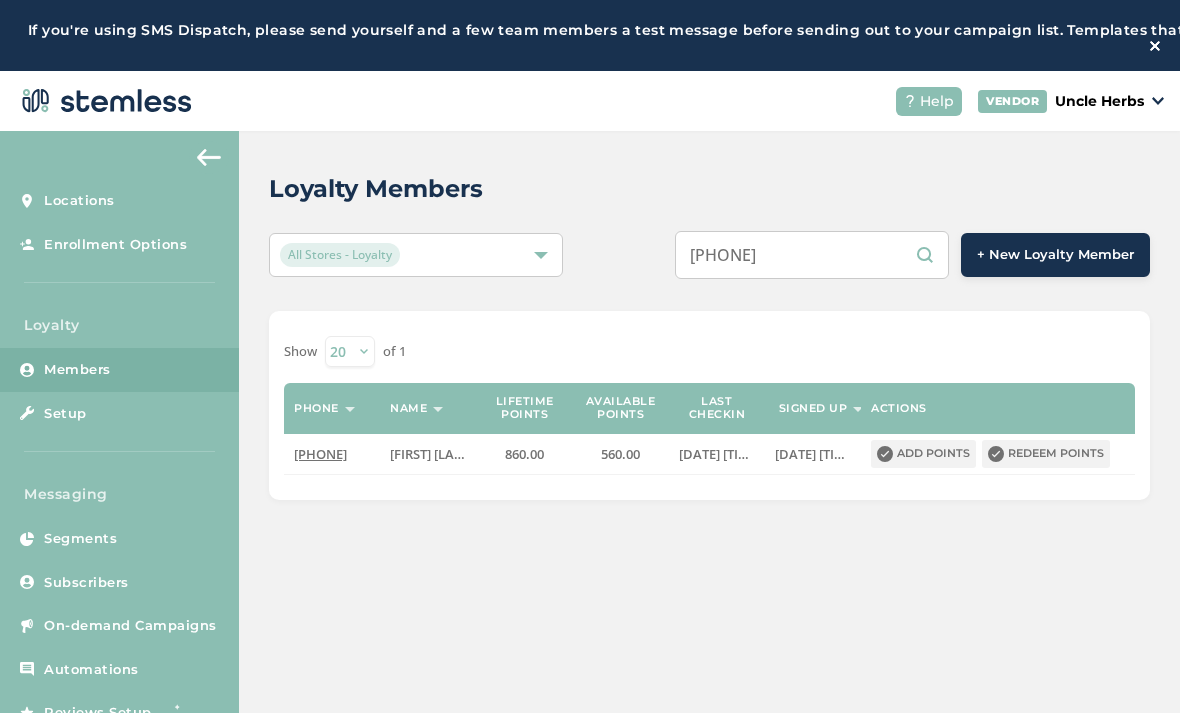 click on "If you're using SMS Dispatch, please send yourself and a few team members a test message before sending out to your campaign list. Templates that are seen as "spammy" are being rejected by carriers." at bounding box center (812, 30) 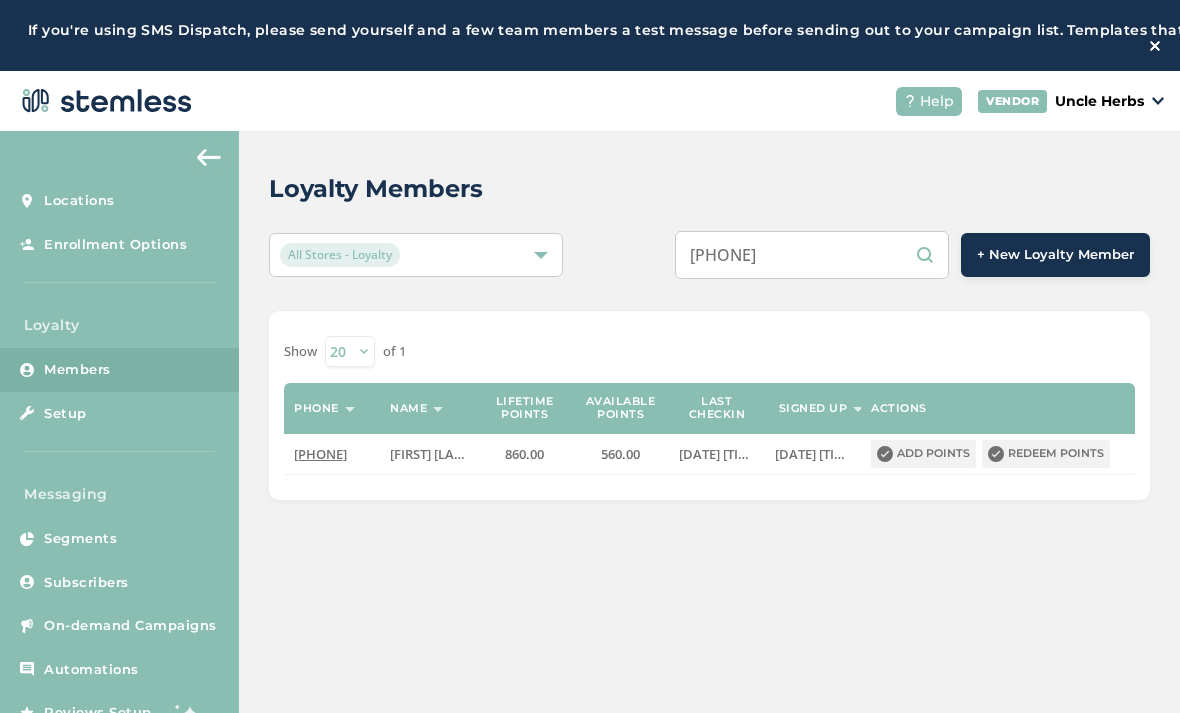 click on "If you're using SMS Dispatch, please send yourself and a few team members a test message before sending out to your campaign list. Templates that are seen as "spammy" are being rejected by carriers." at bounding box center (812, 30) 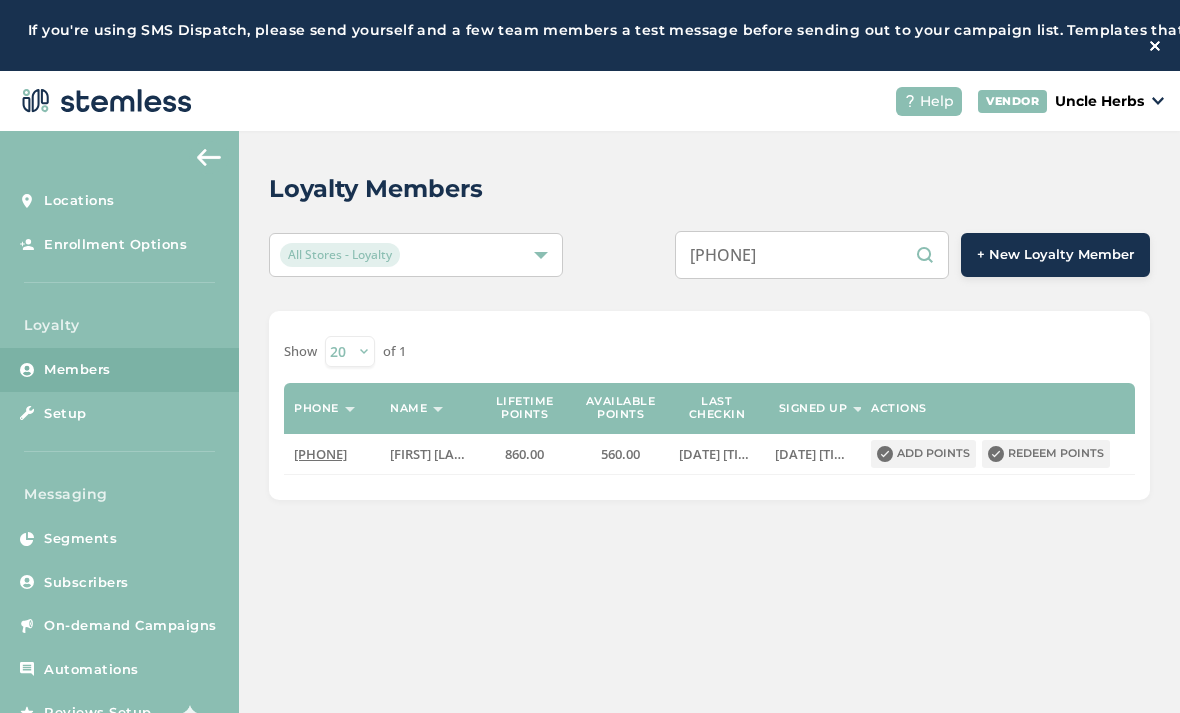 click on "9078542430" at bounding box center (812, 255) 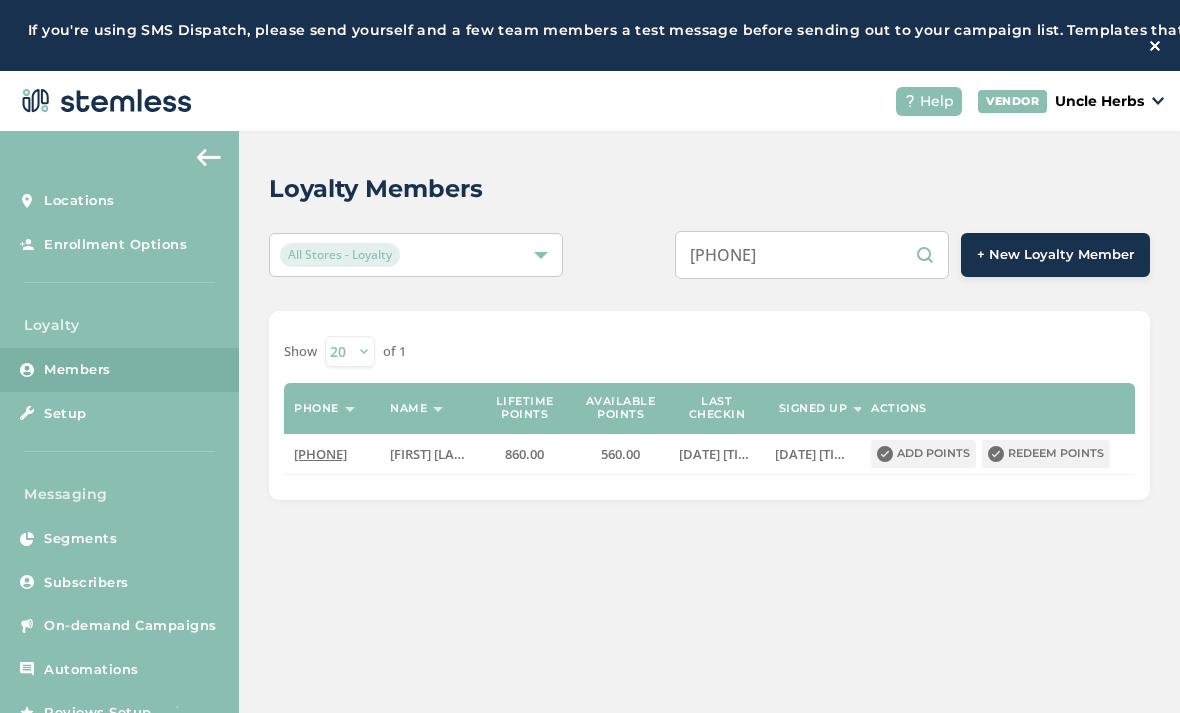 click on "9078542430" at bounding box center (812, 255) 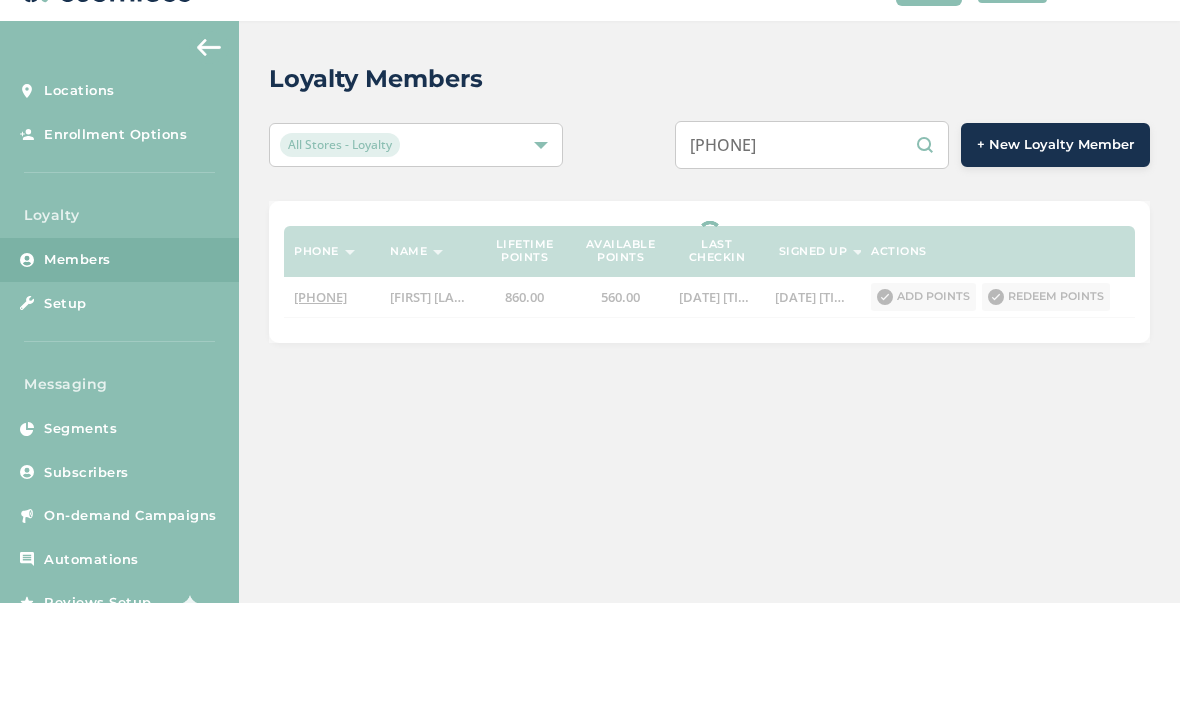type on "9075908958" 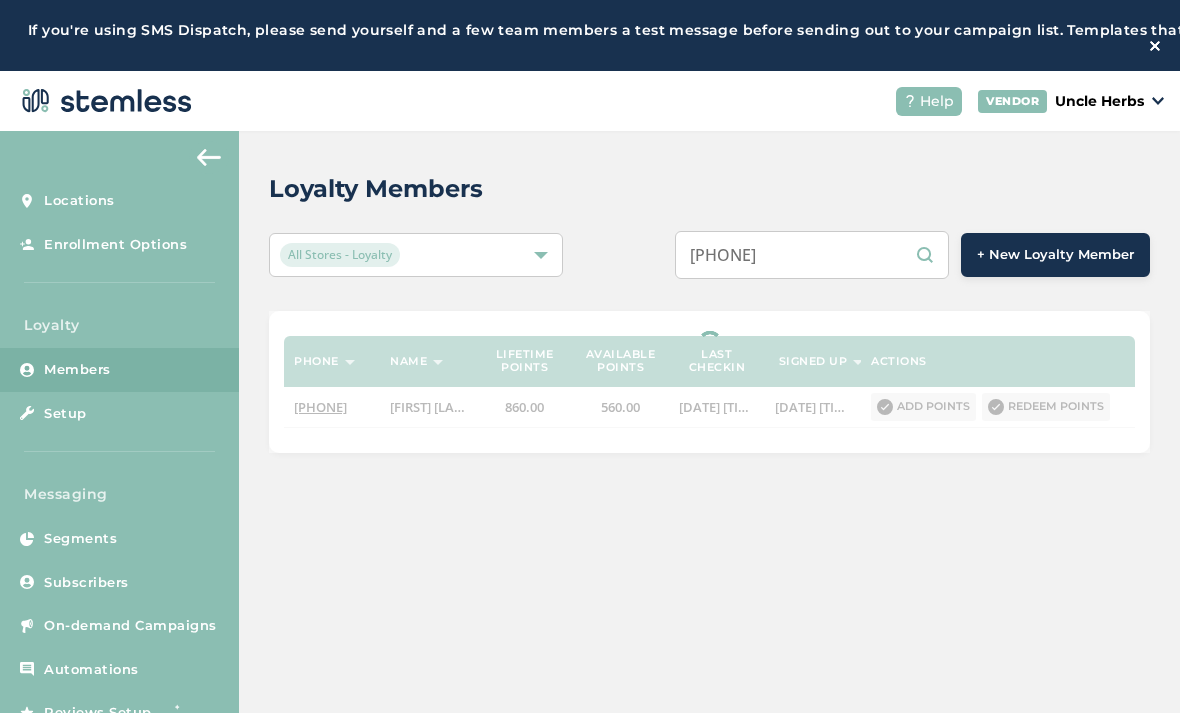 click at bounding box center (209, 157) 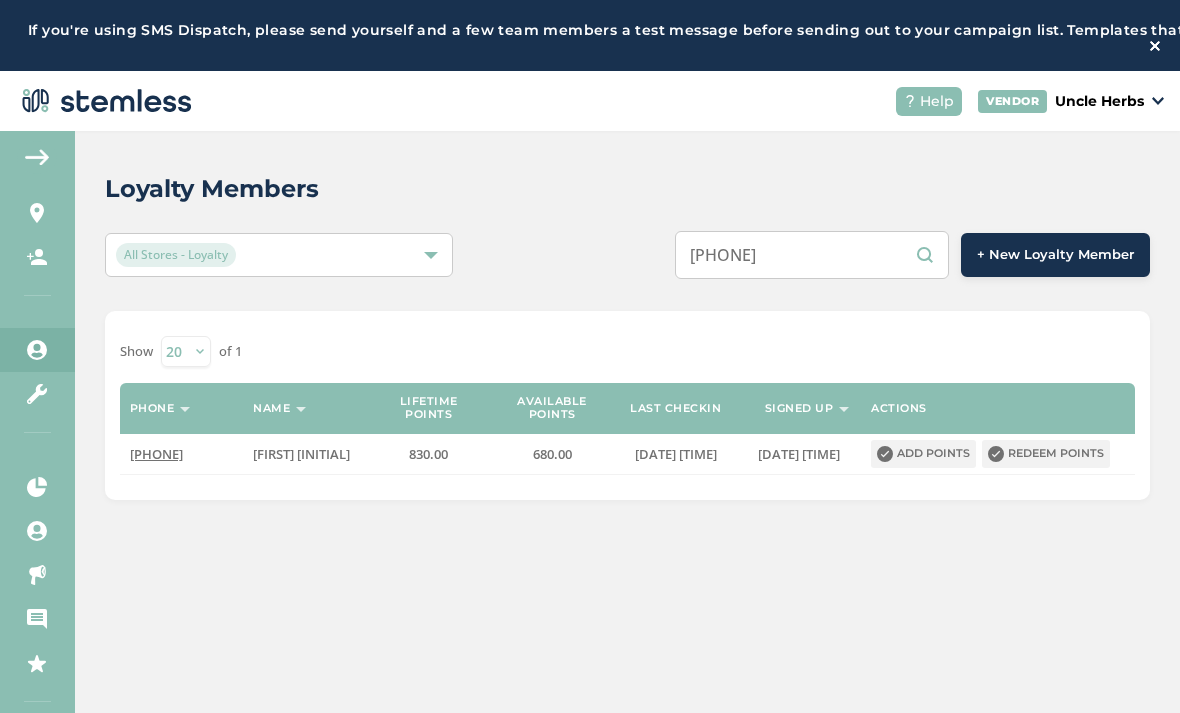 click on "Redeem points" at bounding box center (1046, 454) 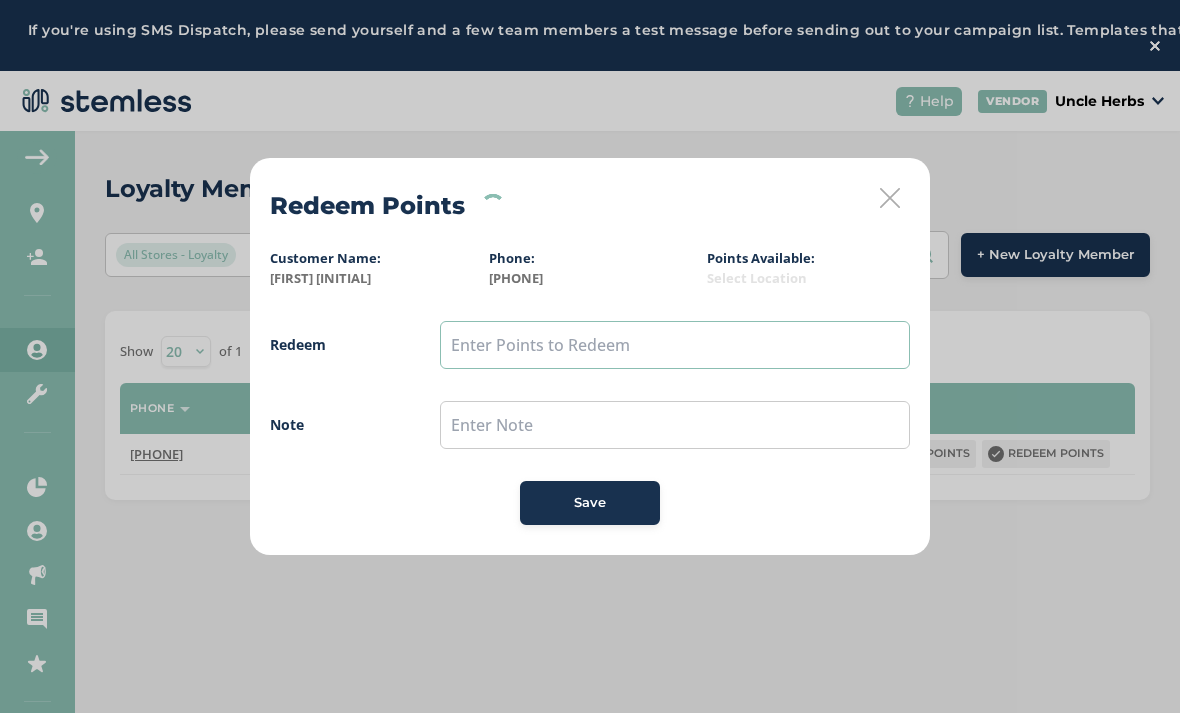 click at bounding box center (675, 345) 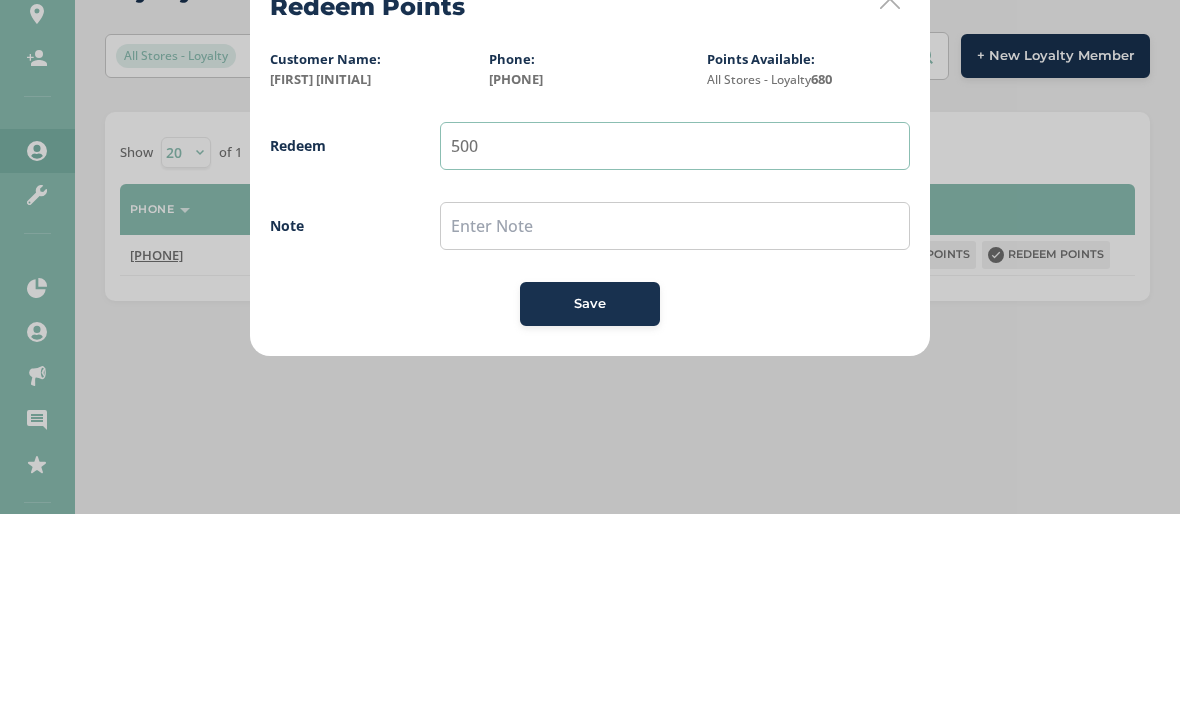 type on "500" 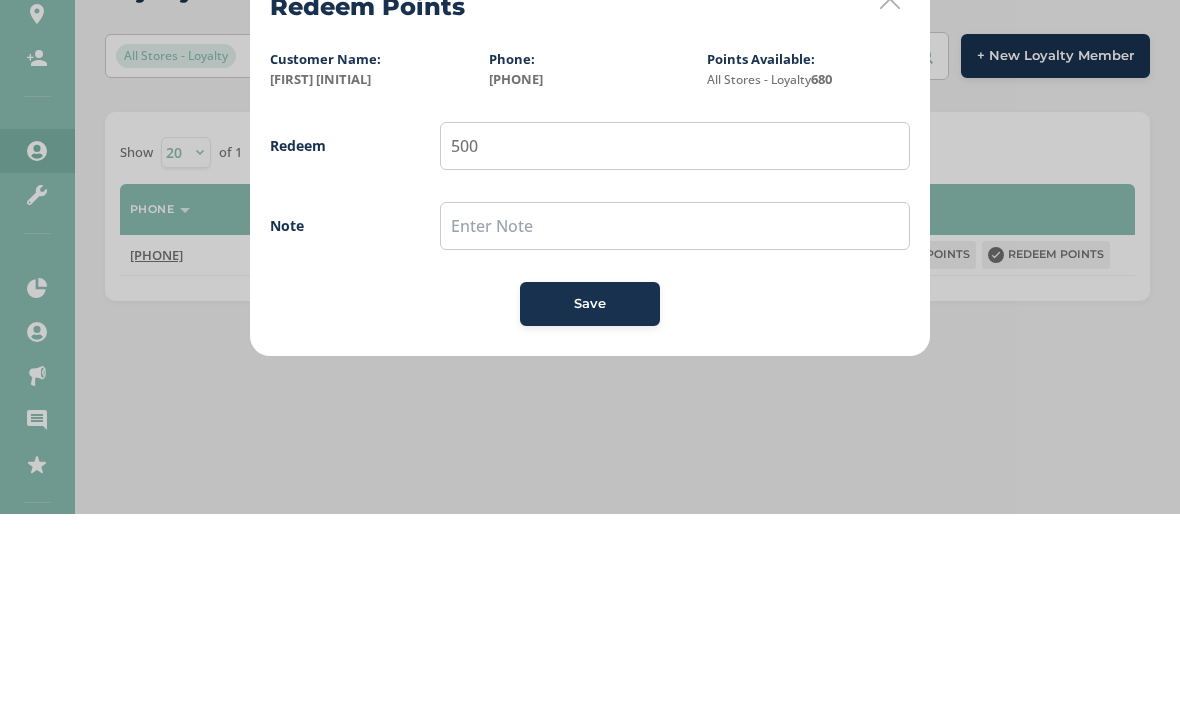 click on "Note" at bounding box center (590, 425) 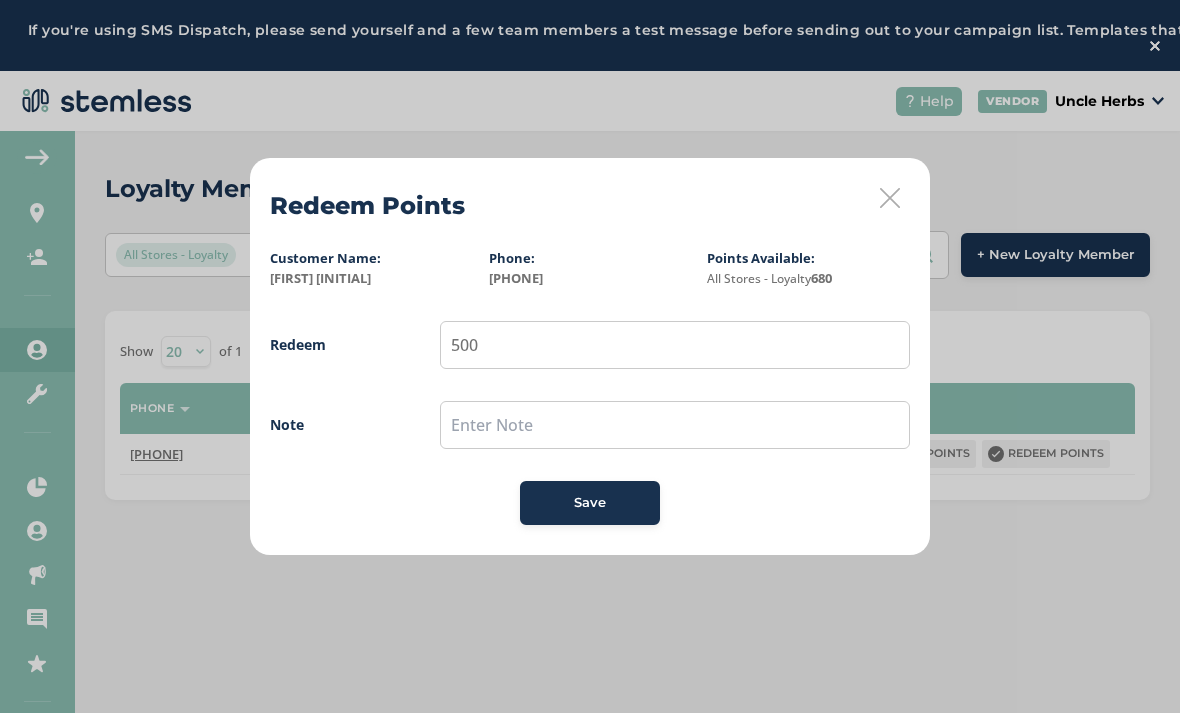 click on "Save" at bounding box center [590, 503] 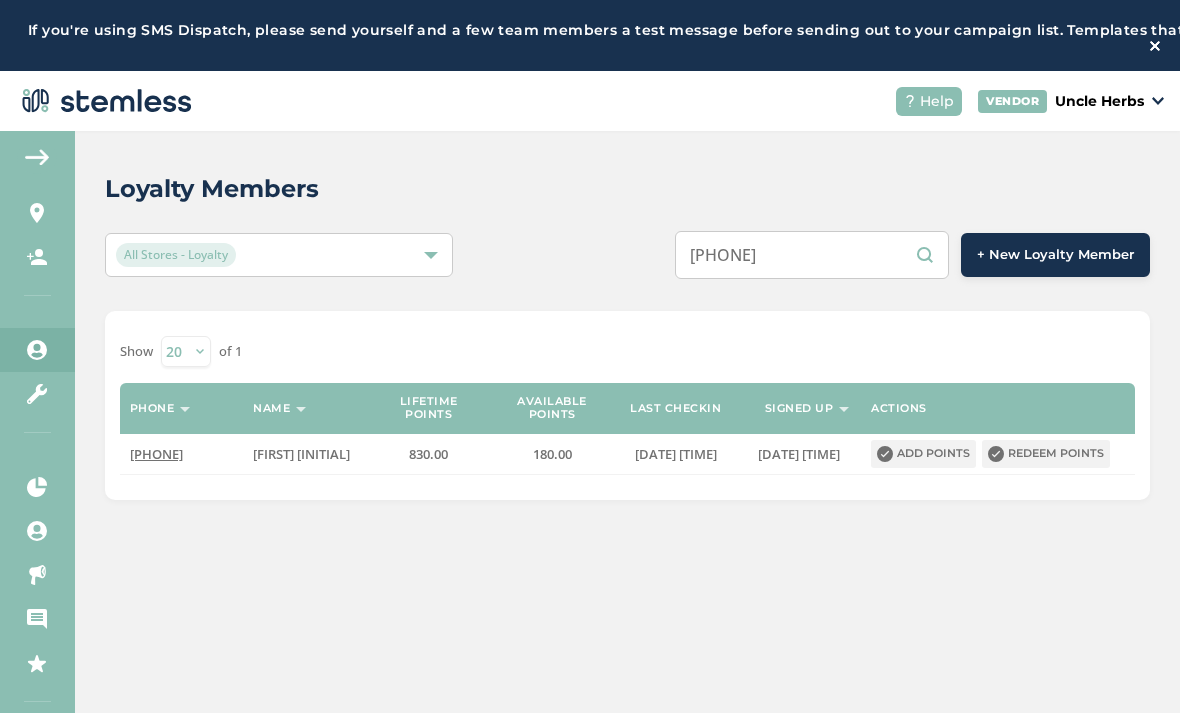 click on "9075908958" at bounding box center (812, 255) 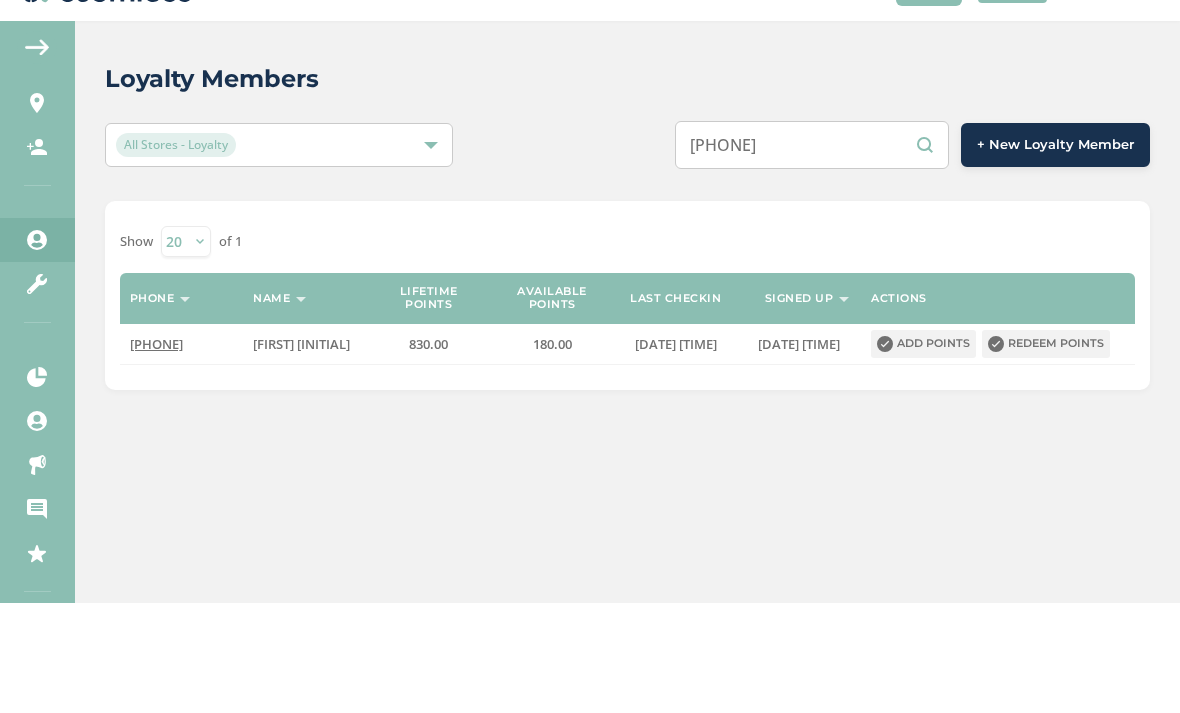 click on "9075908958" at bounding box center (812, 255) 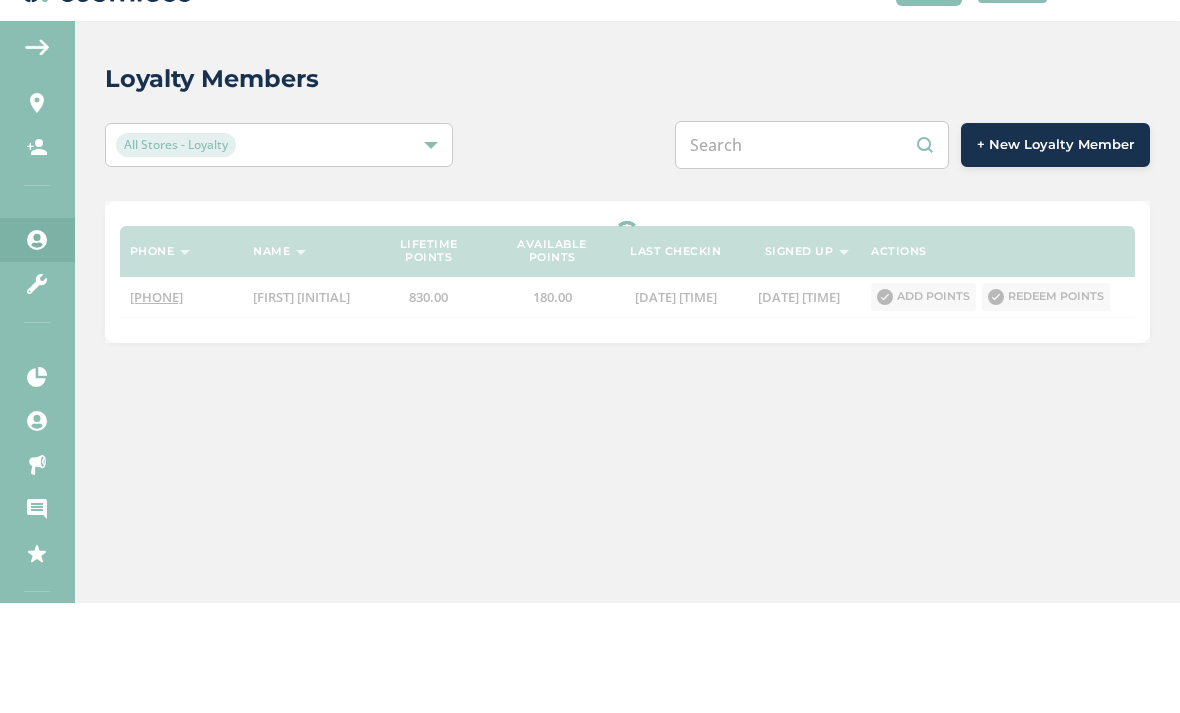 click at bounding box center [812, 255] 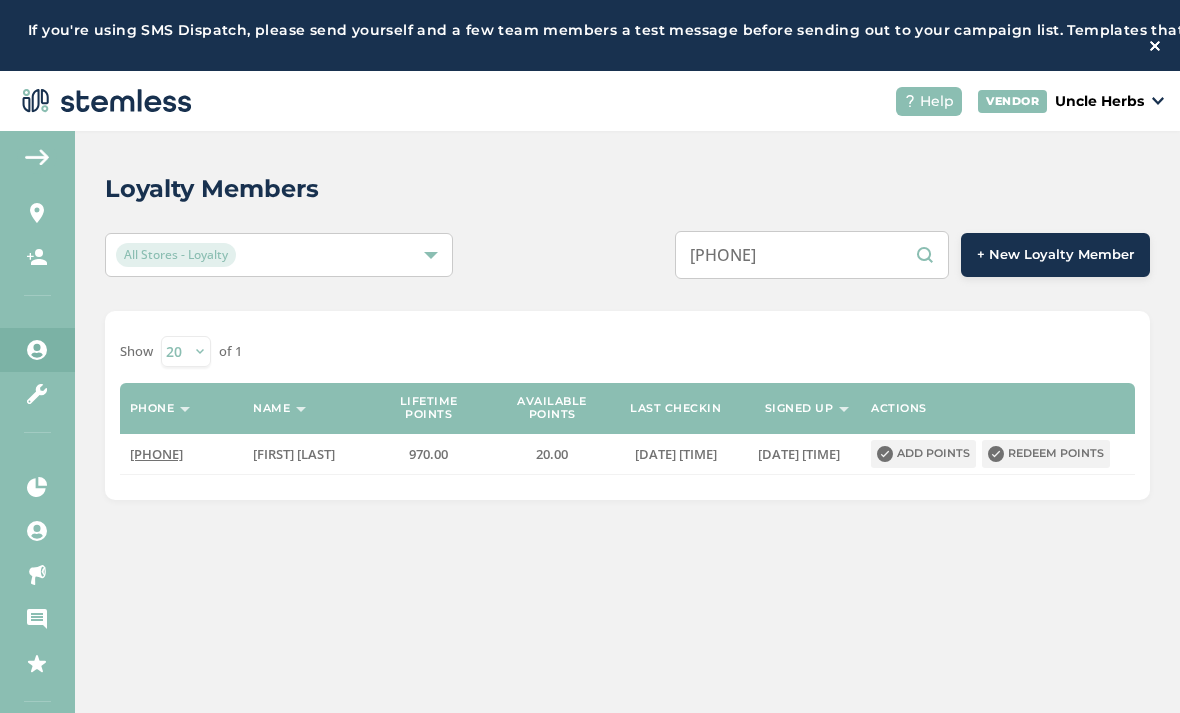 click on "9079526512" at bounding box center (812, 255) 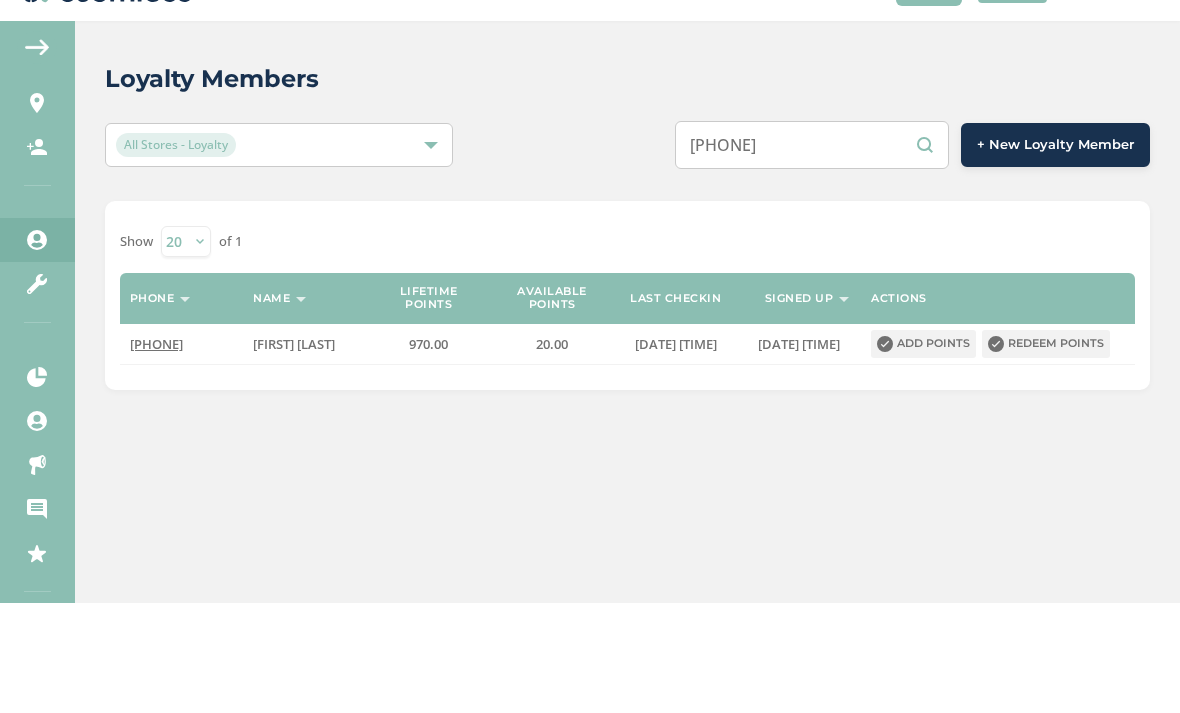 type on "9079176370" 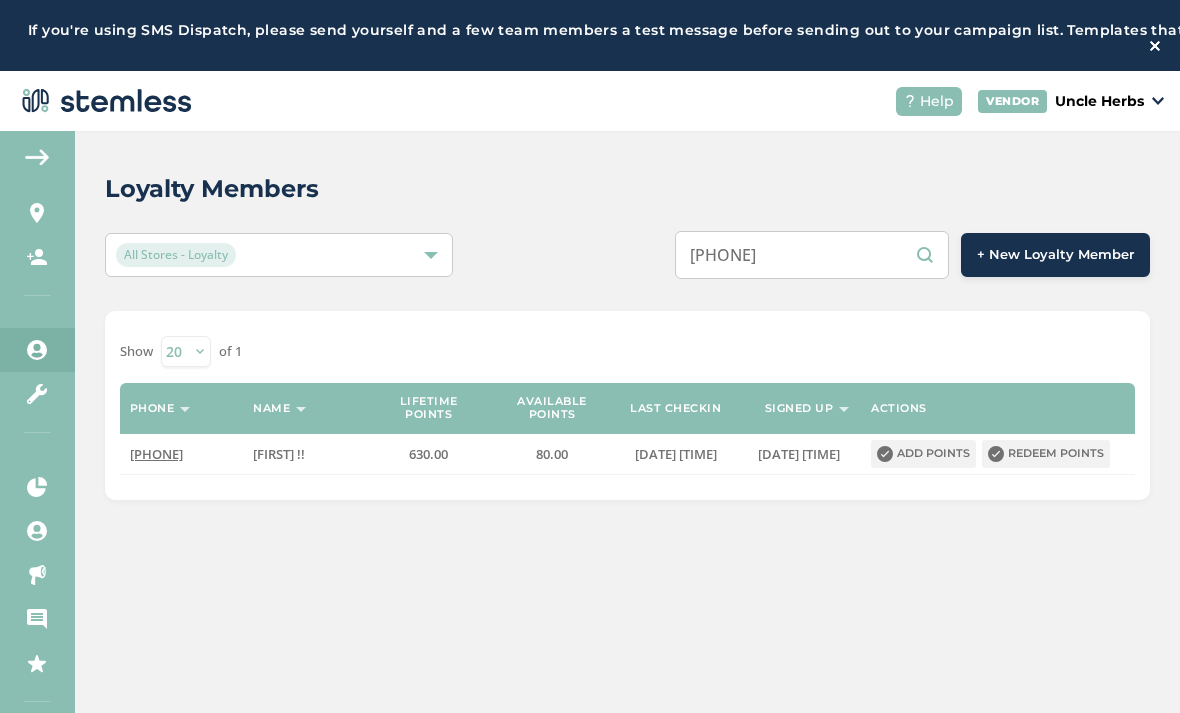 click on "Add points" at bounding box center [923, 454] 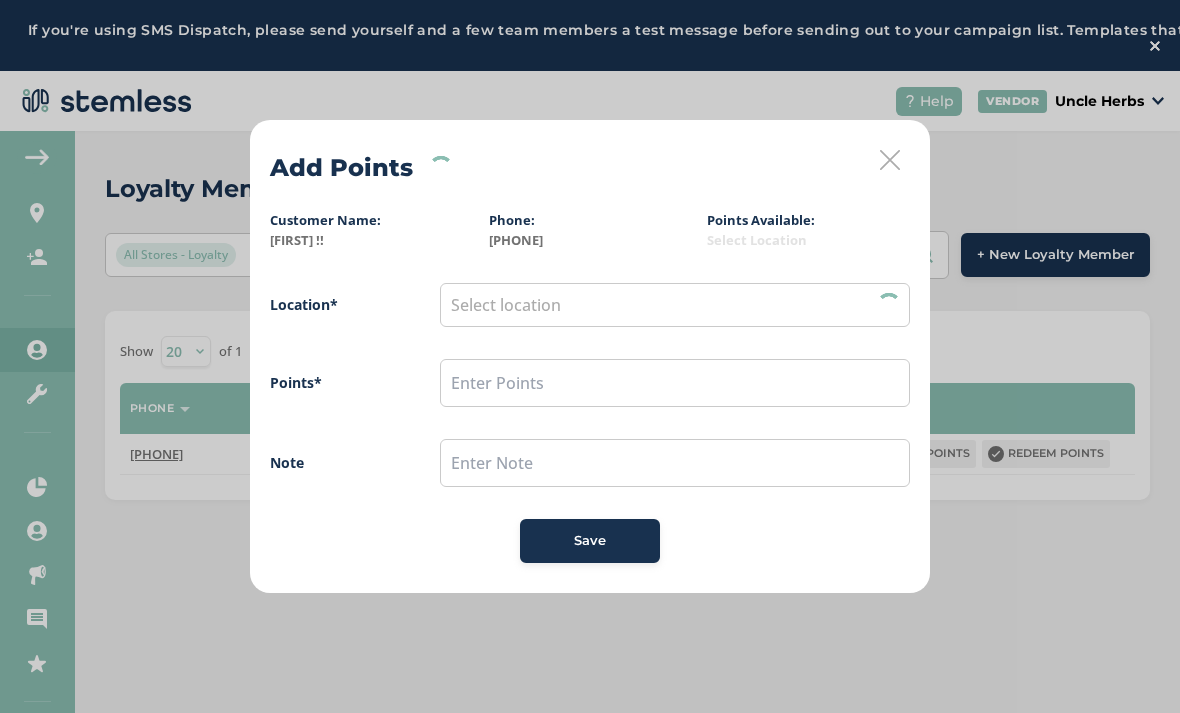 click on "Select location" at bounding box center (675, 305) 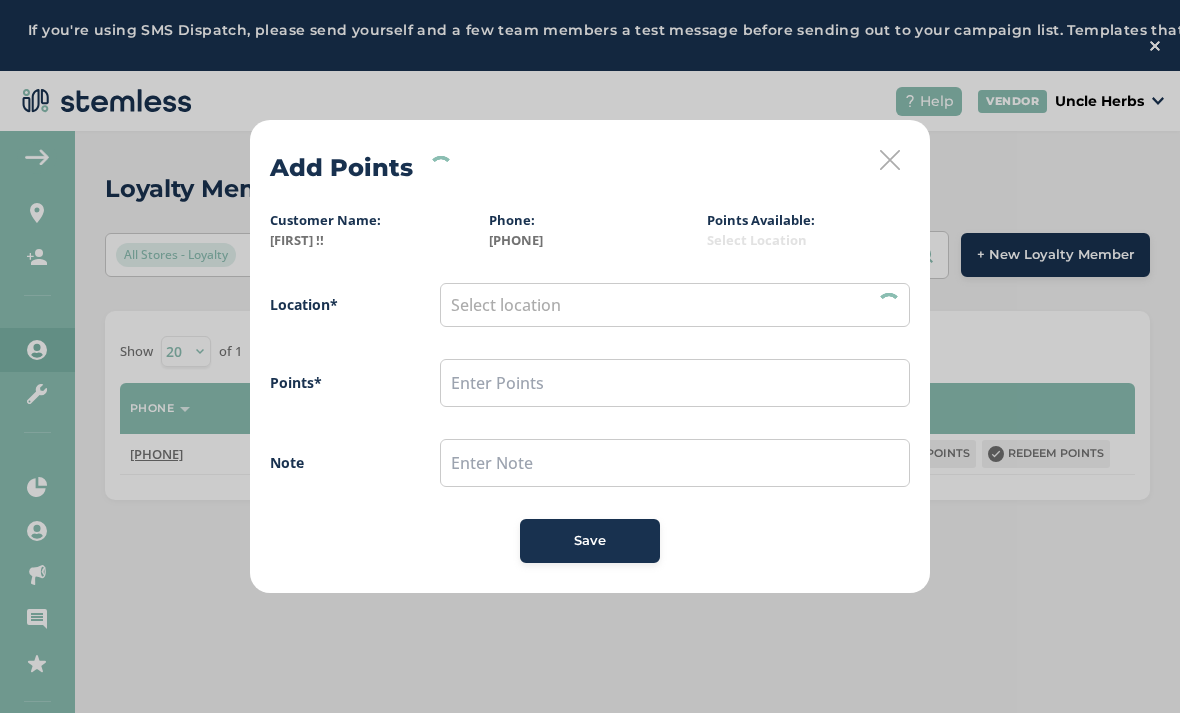 click on "Note" at bounding box center [590, 463] 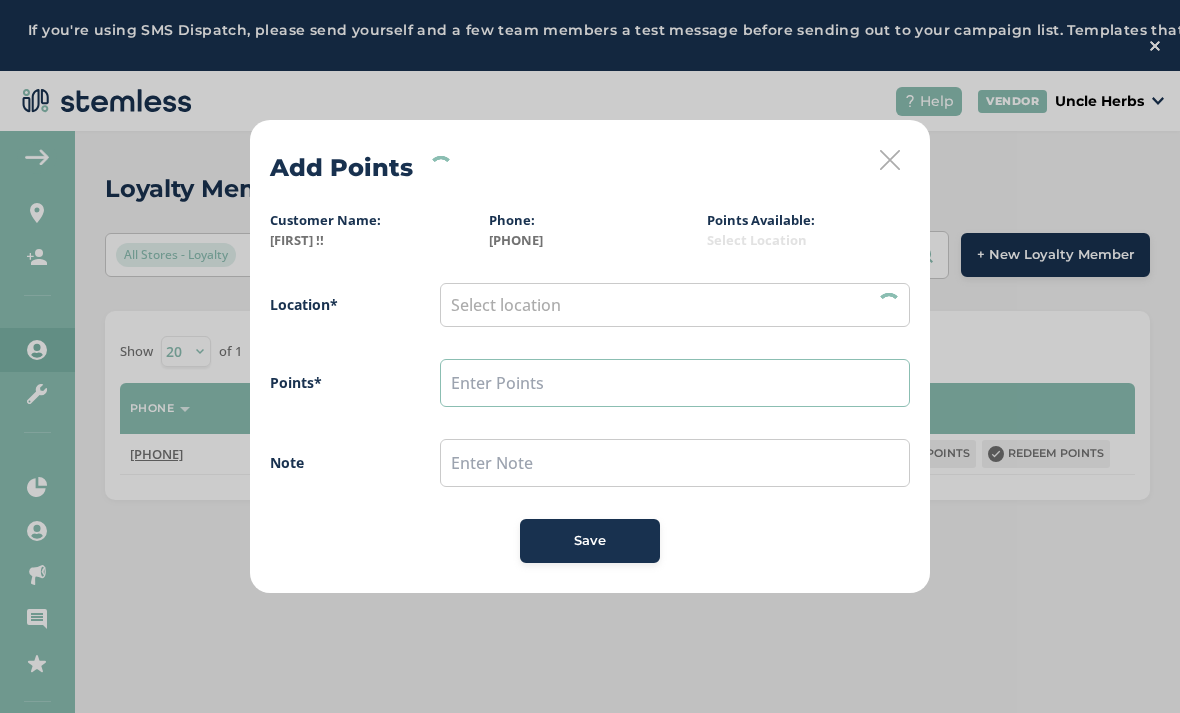 click at bounding box center [675, 383] 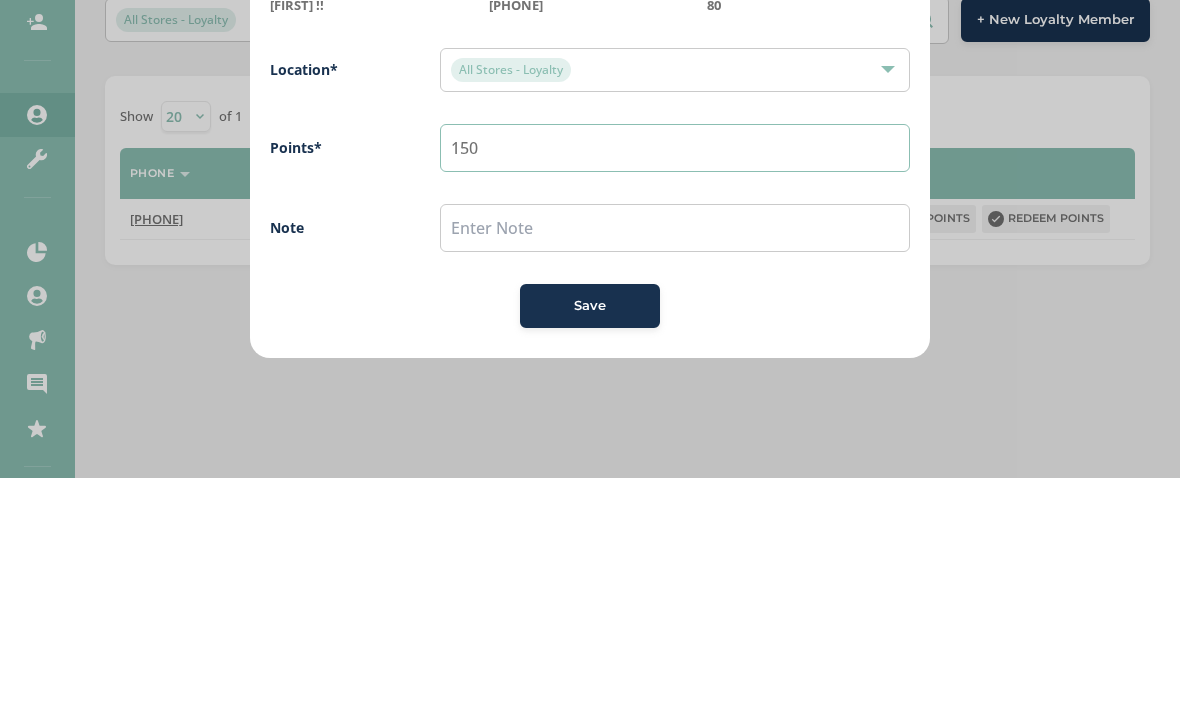 type on "150" 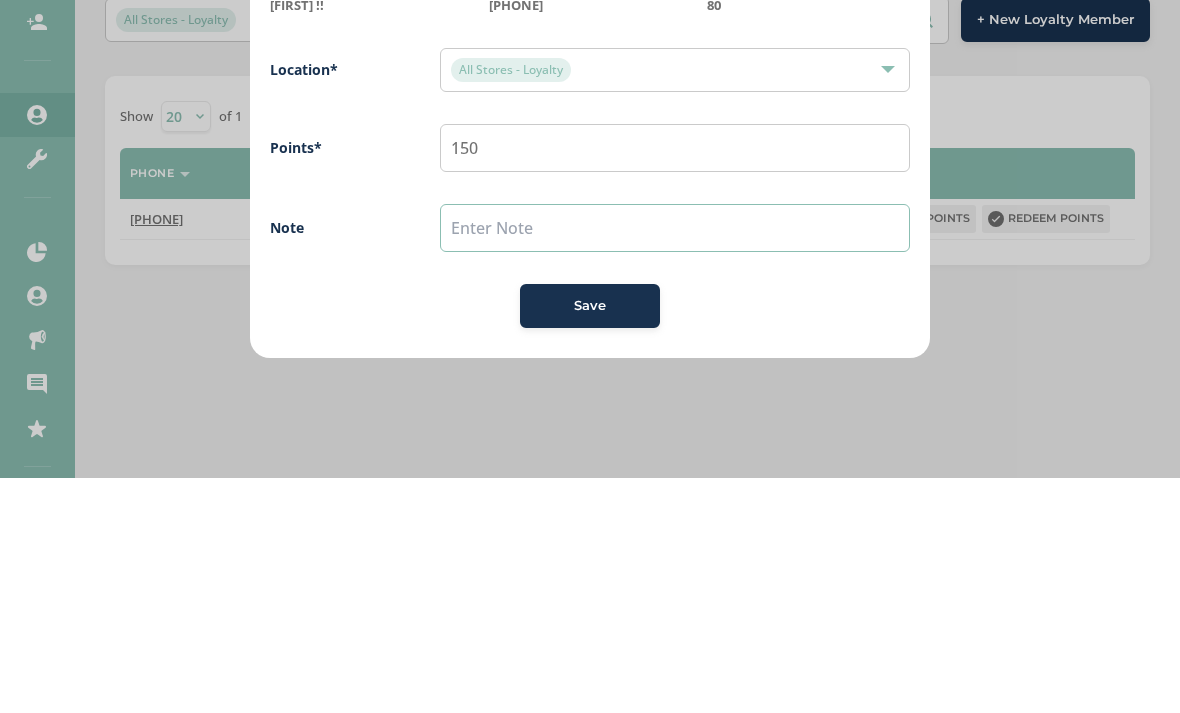 click at bounding box center (675, 463) 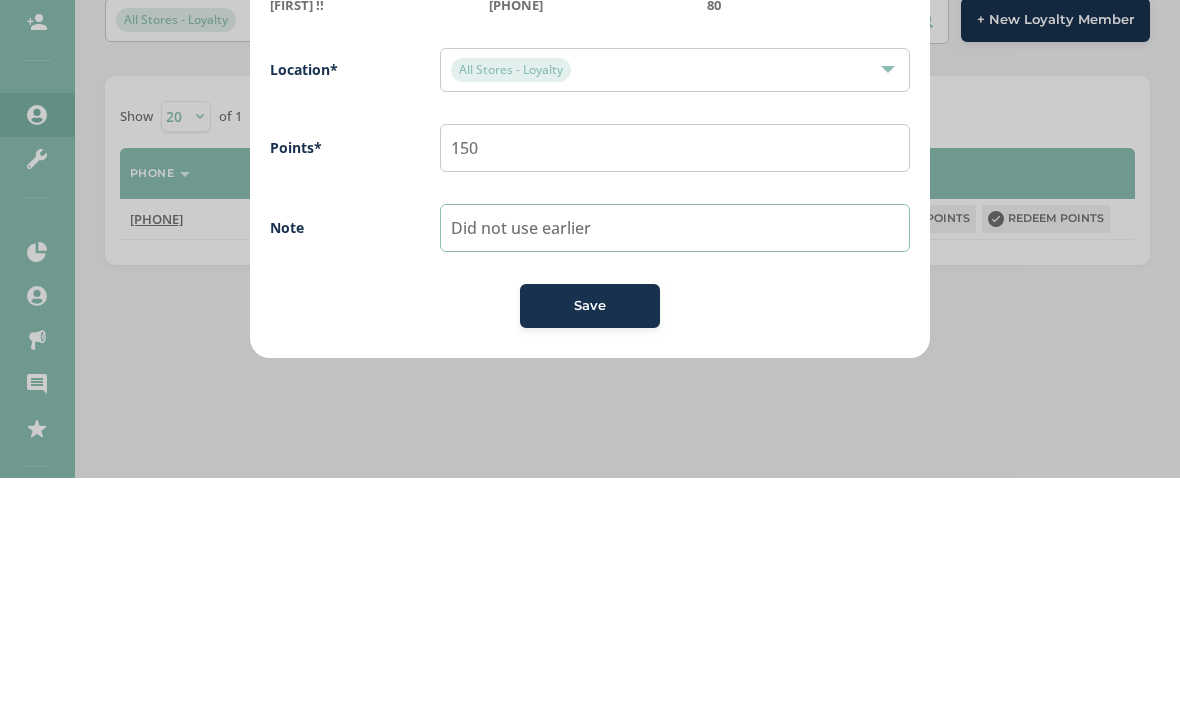 type on "Did not use earlier" 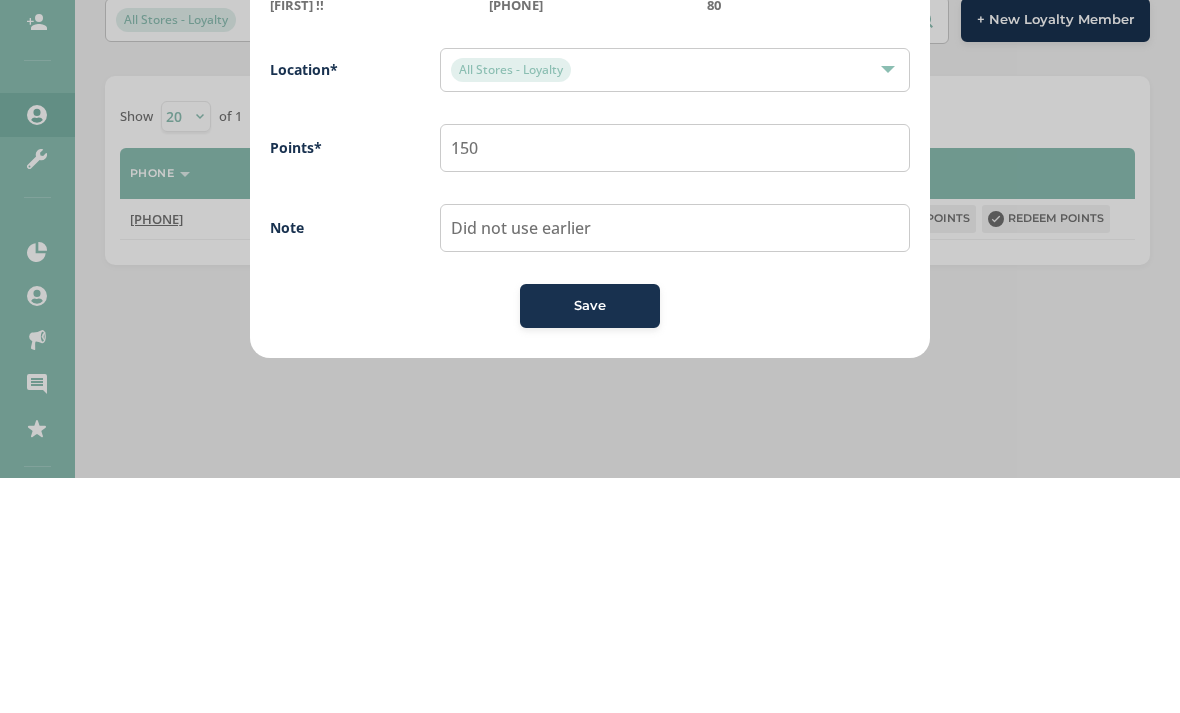 click on "Note" at bounding box center (335, 462) 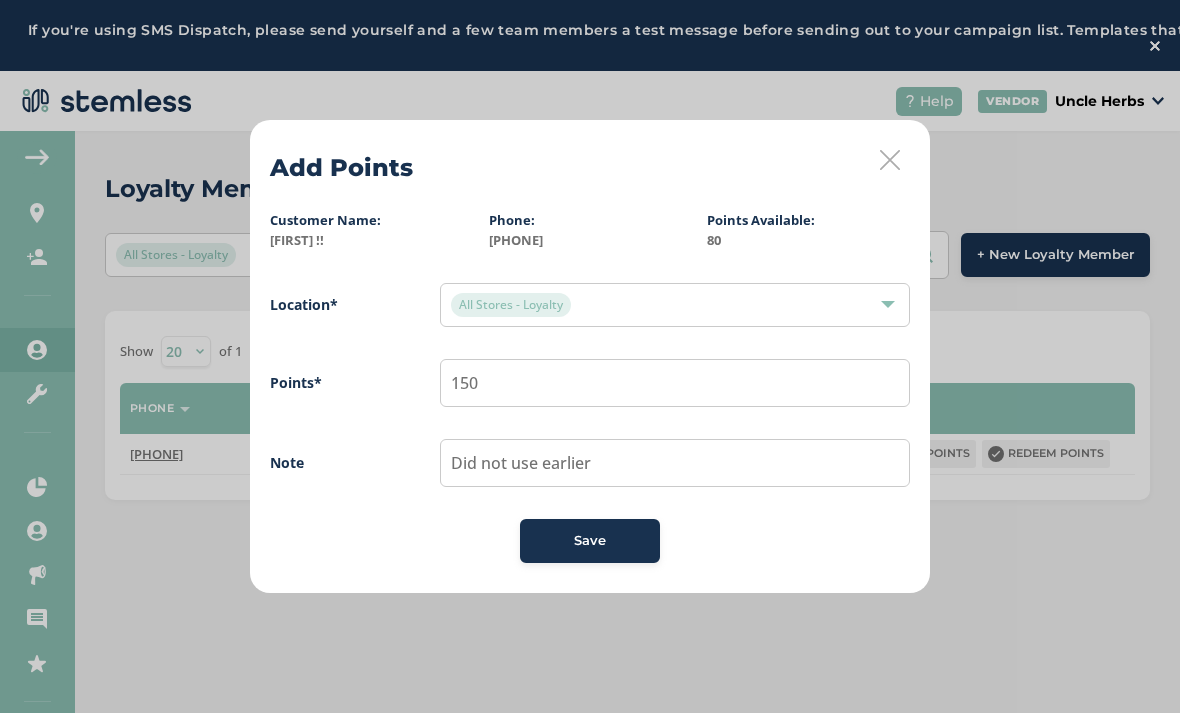 click on "Save" at bounding box center [590, 541] 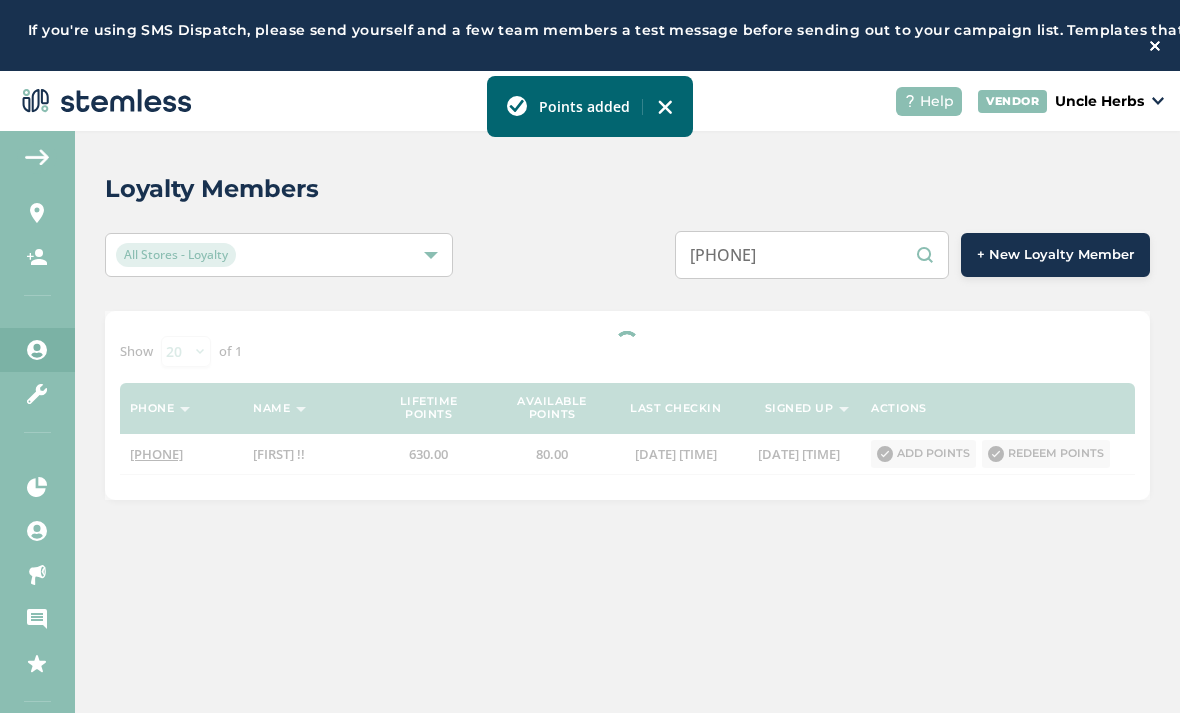 click at bounding box center (665, 107) 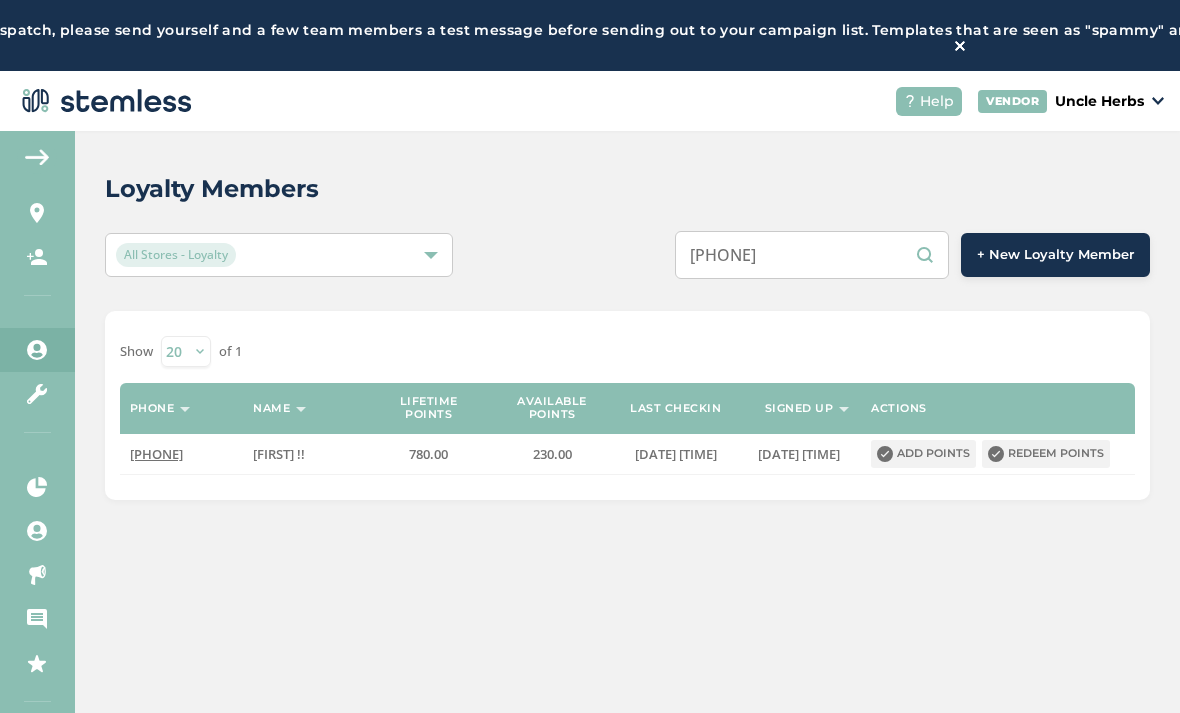 scroll, scrollTop: 0, scrollLeft: 211, axis: horizontal 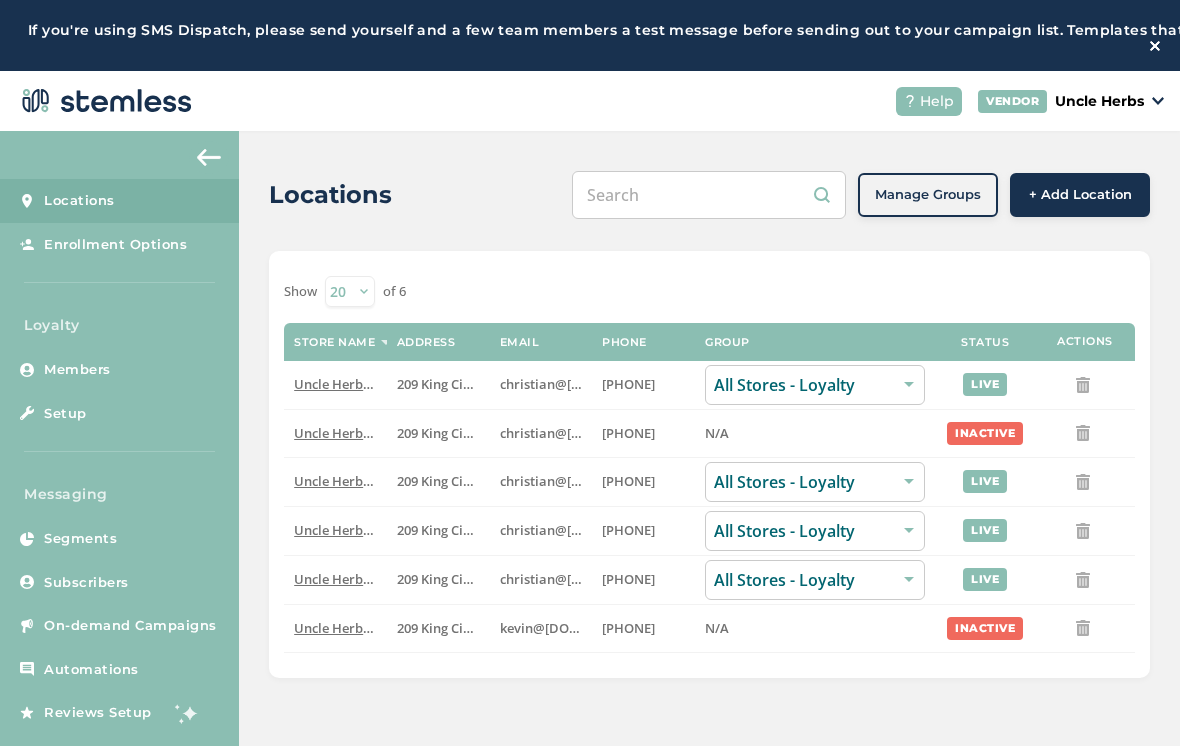 click at bounding box center [709, 195] 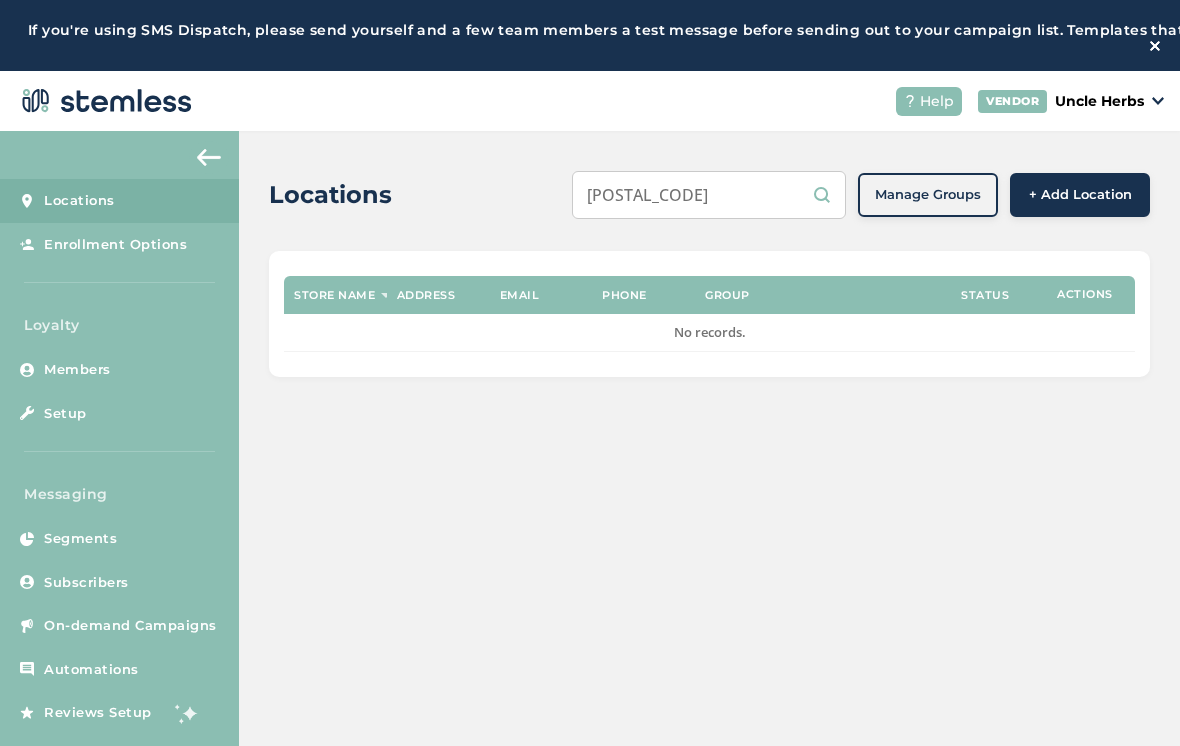 click on "[POSTAL_CODE]" at bounding box center [709, 195] 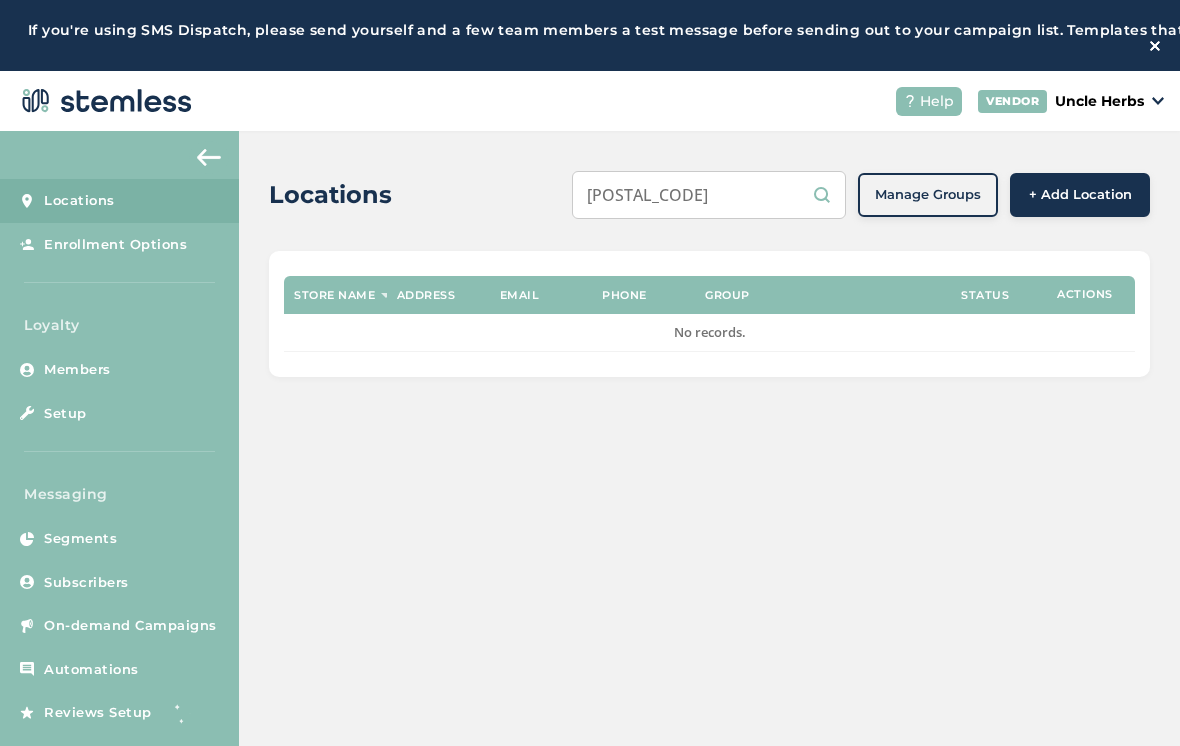 type on "[POSTAL_CODE]" 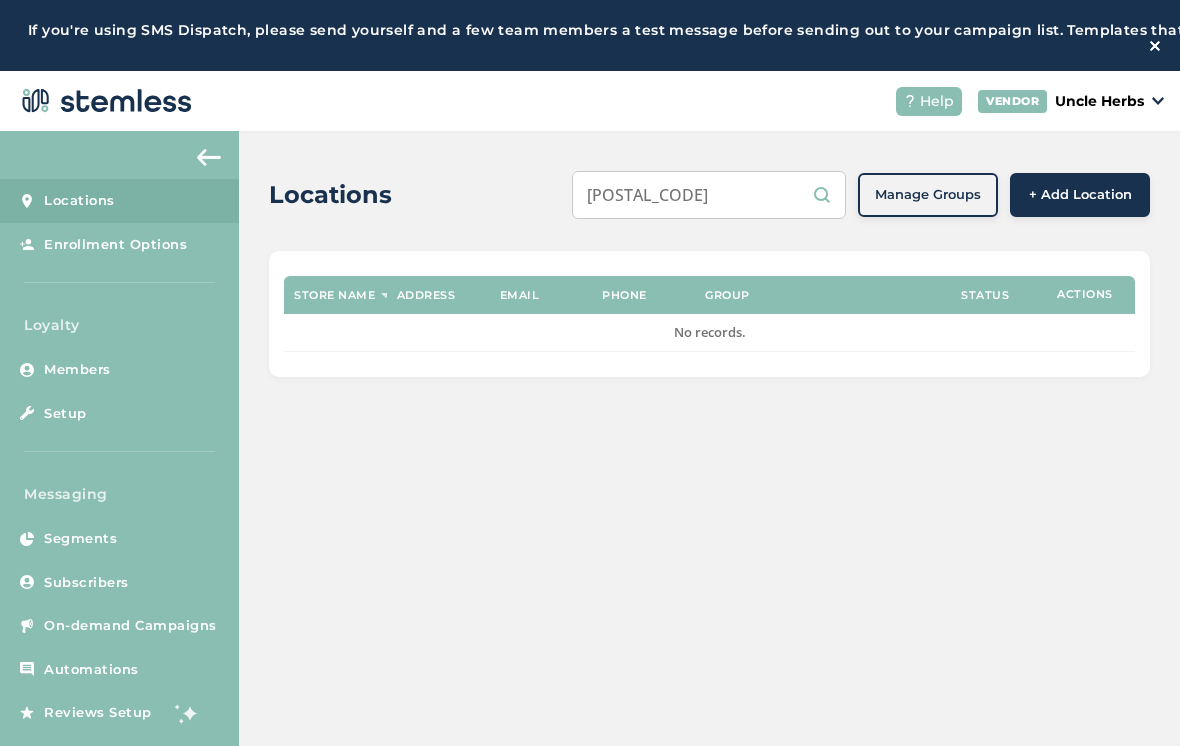 click on "Locations [POSTAL_CODE] Manage Groups + Add Location" at bounding box center [709, 195] 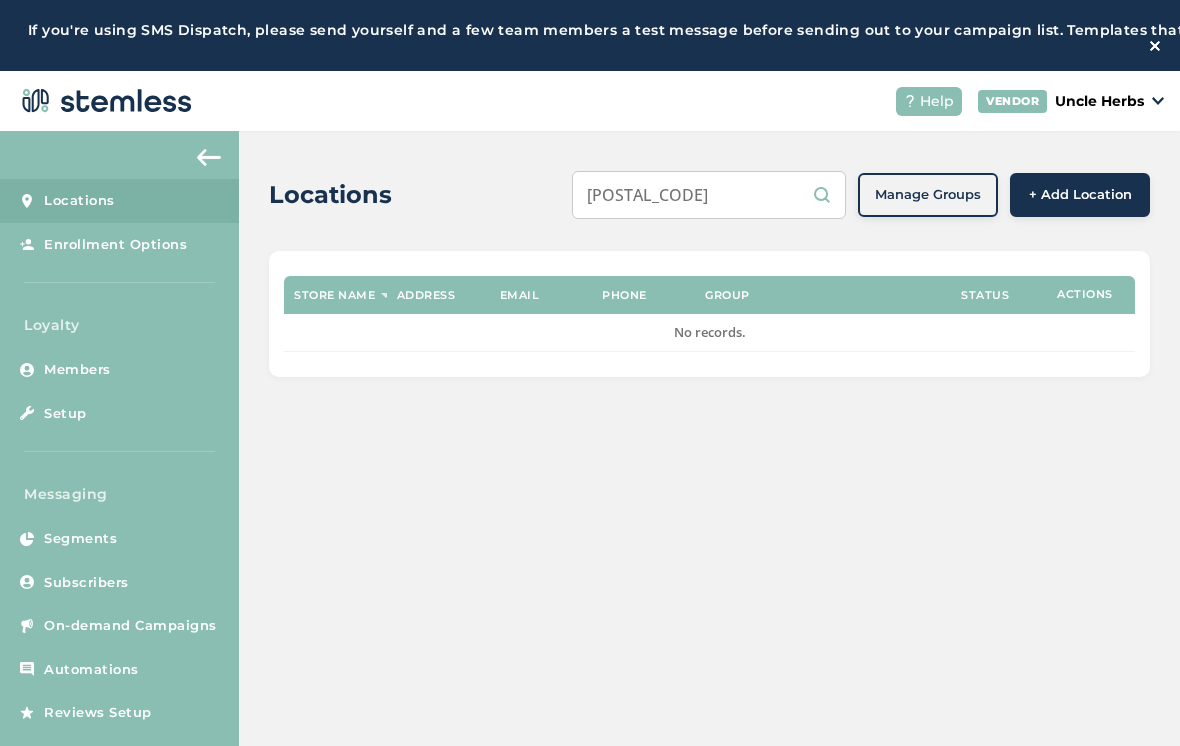click on "[POSTAL_CODE]" at bounding box center [709, 195] 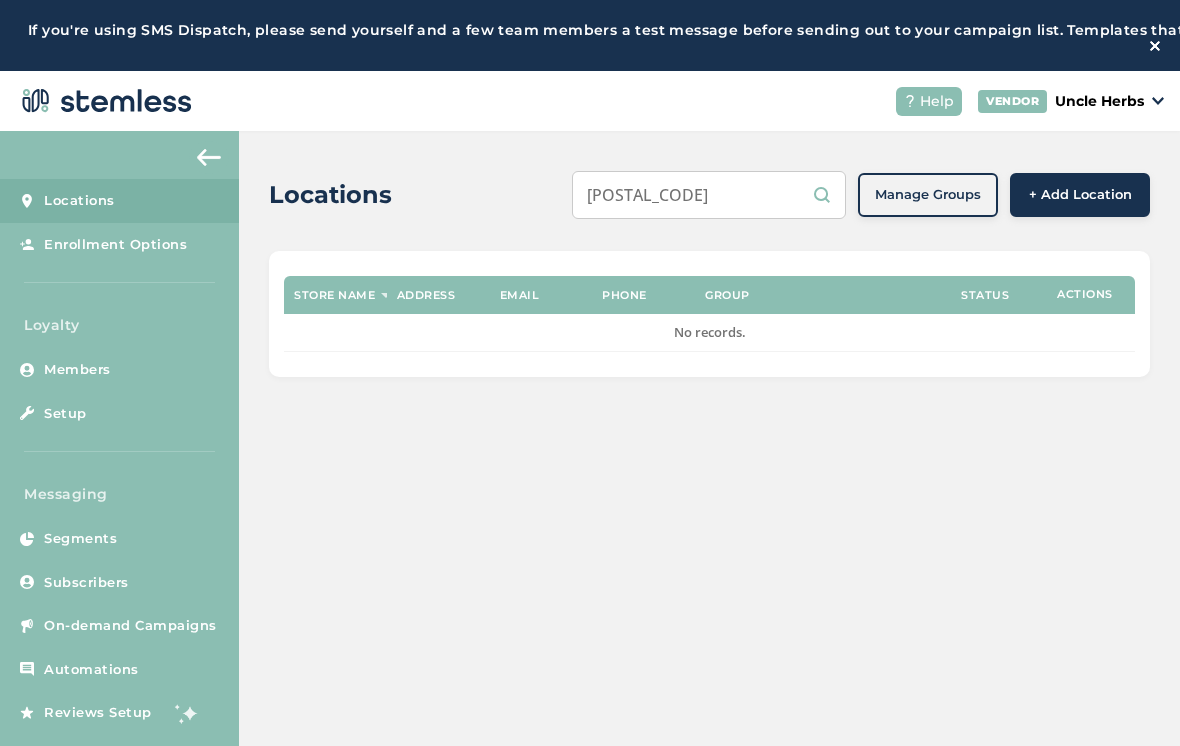 click on "[POSTAL_CODE]" at bounding box center (709, 195) 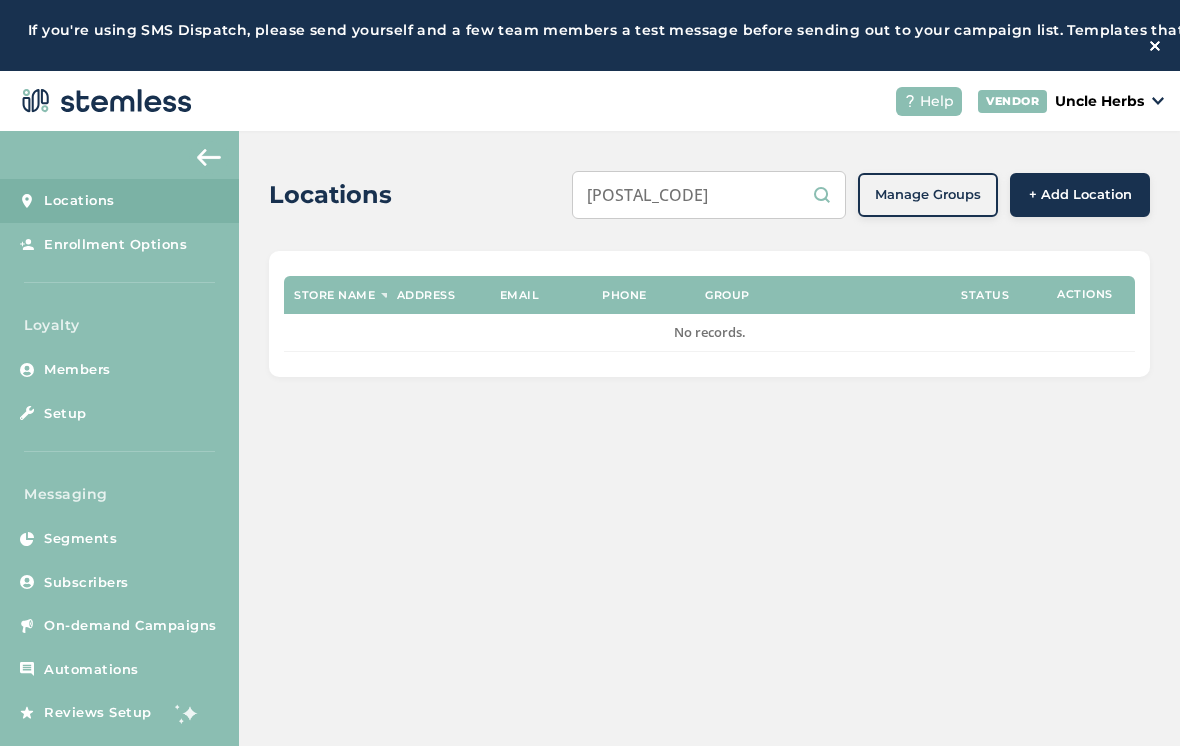 click on "[POSTAL_CODE]" at bounding box center (709, 195) 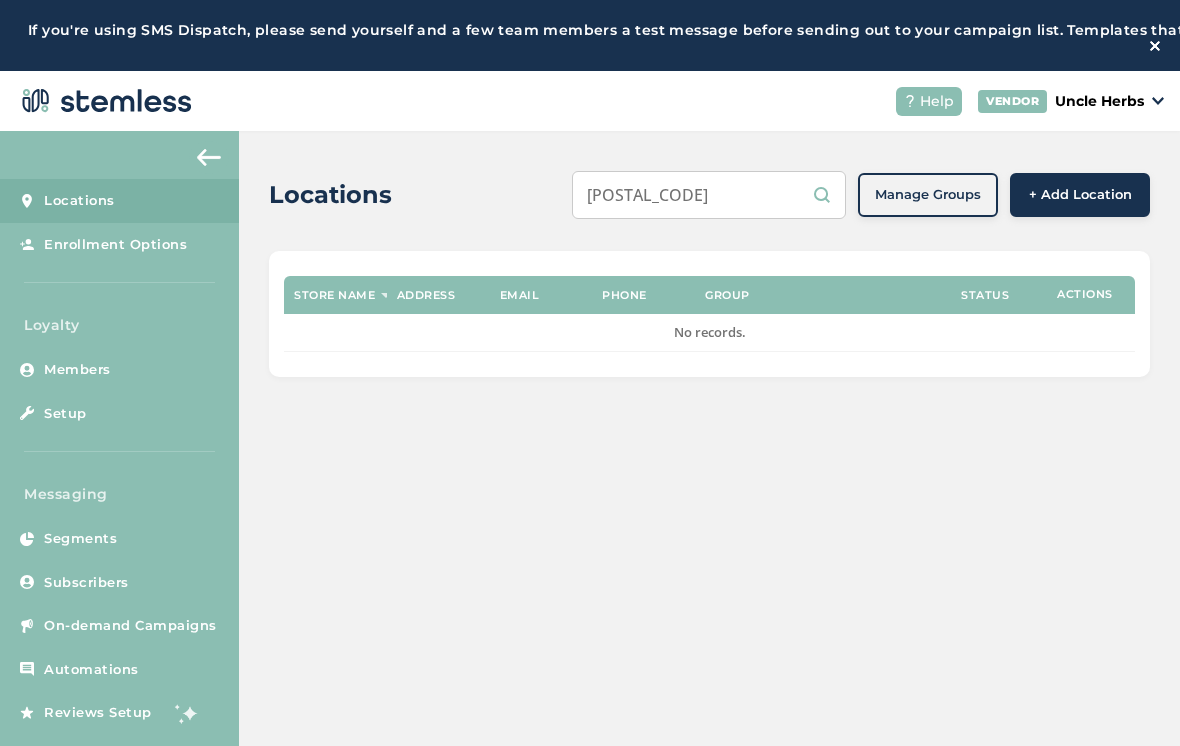 click on "[POSTAL_CODE]" at bounding box center [709, 195] 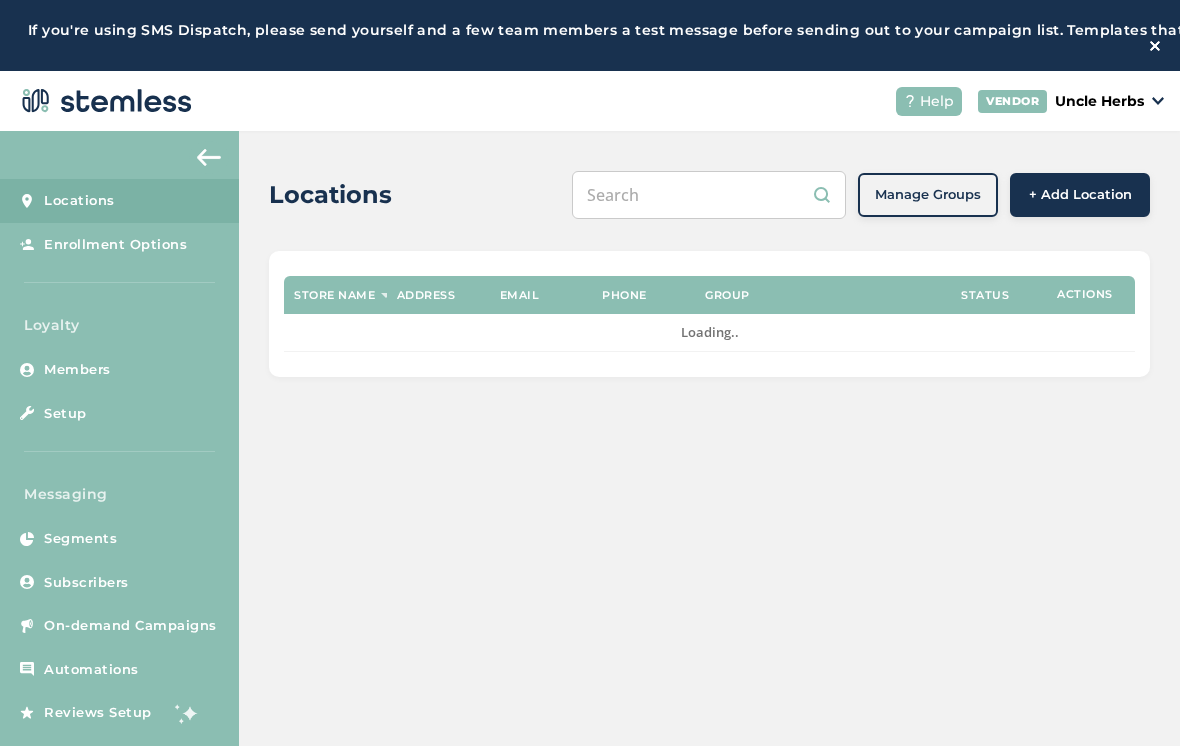 click at bounding box center [709, 195] 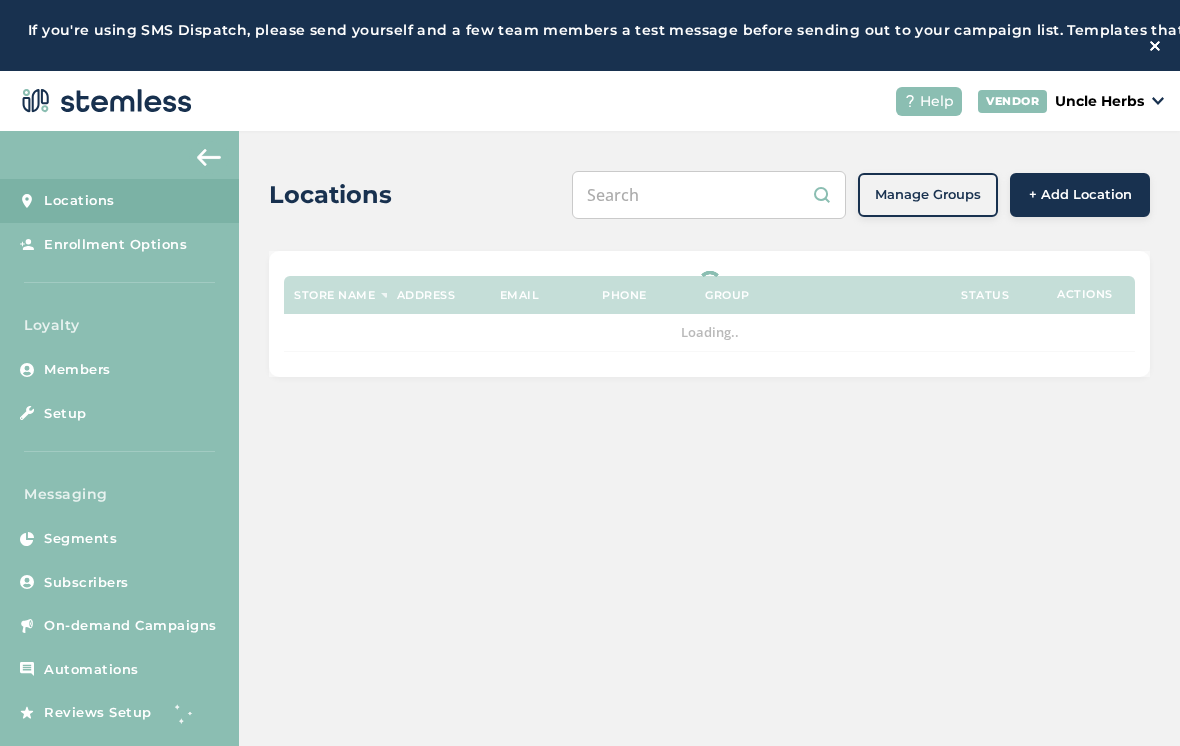 click at bounding box center [709, 195] 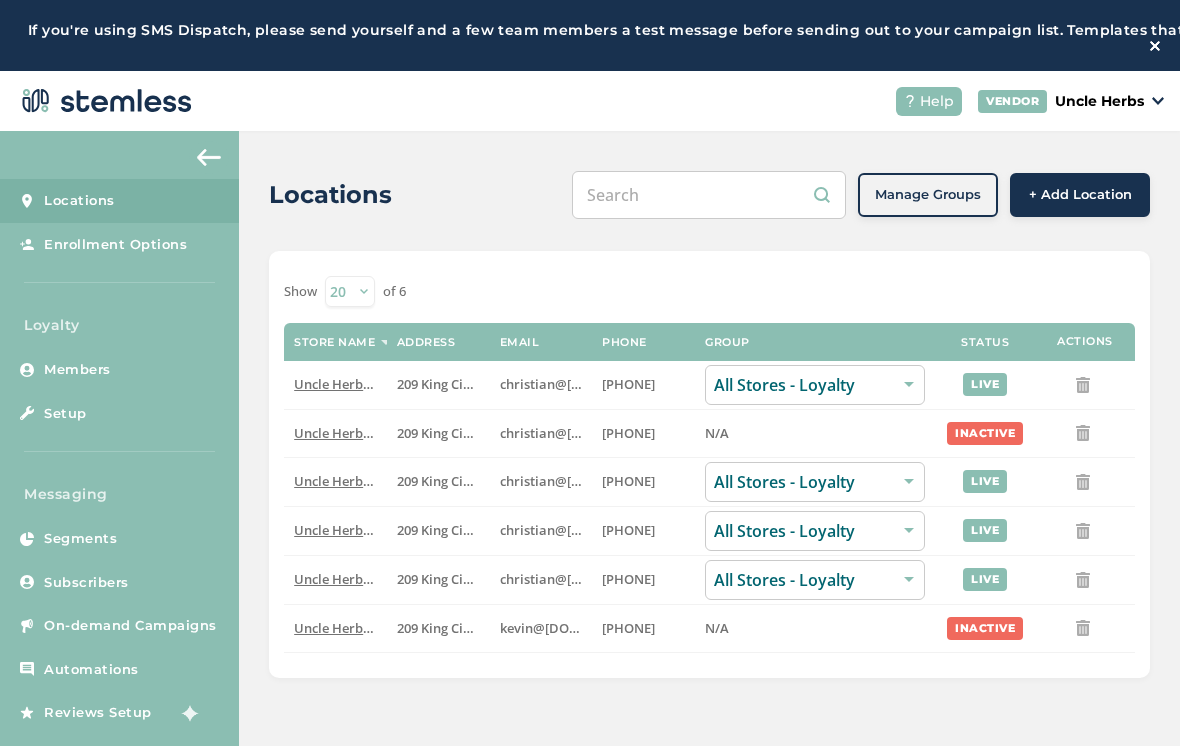 paste on "[POSTAL_CODE]" 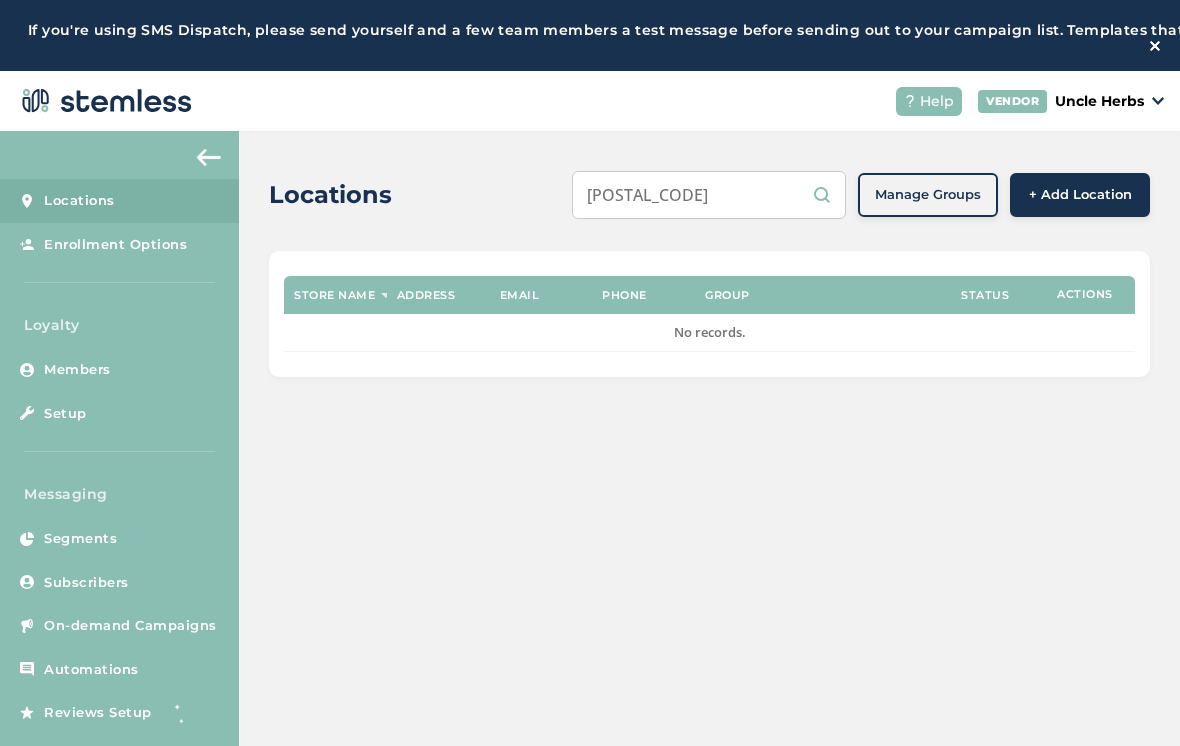 click on "[POSTAL_CODE]" at bounding box center (709, 195) 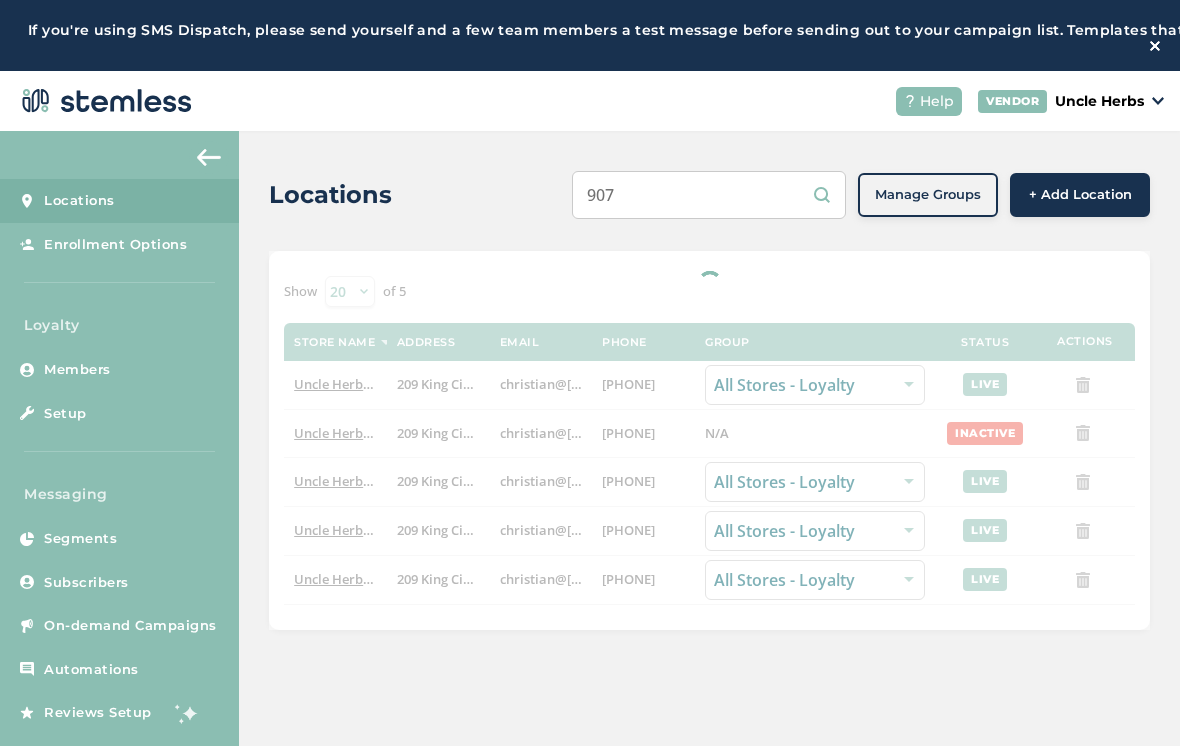 click on "Locations [POSTAL_CODE] Manage Groups + Add Location Show  20   50   100  of 5  Store name   Address   Email   Phone   Group   Status   Actions   Uncle Herb’s King Circle   209 King Circle   christian@[DOMAIN]   [PHONE]   All Stores - Loyalty   live      Uncle Herbs - Loyalty   209 King Circle   christian@[DOMAIN]   [PHONE]   N/A   inactive      Uncle Herbs Arctic Spur   209 King Circle   christian@[DOMAIN]   [PHONE]   All Stores - Loyalty   live      Uncle Herbs Boniface   209 King Circle   christian@[DOMAIN]   [PHONE]   All Stores - Loyalty   live      Uncle Herbs Homer   209 King Circle   christian@[DOMAIN]   [PHONE]   All Stores - Loyalty   live" at bounding box center (709, 400) 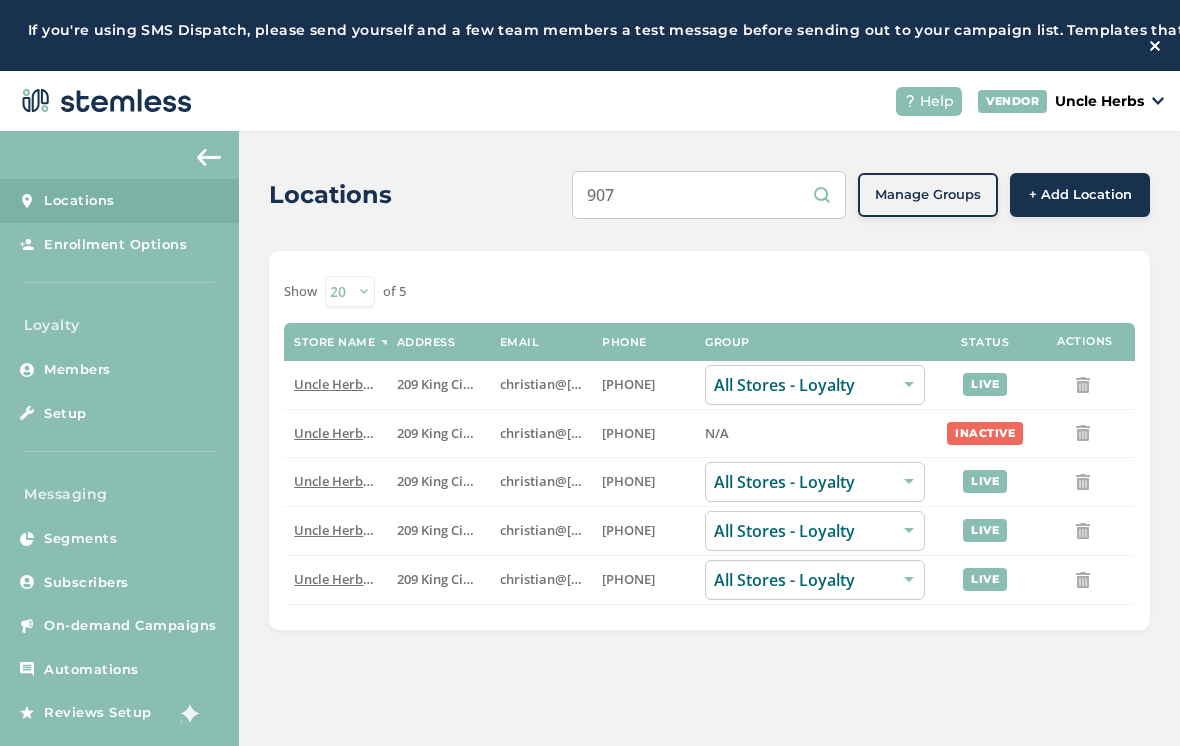 click on "907" at bounding box center (709, 195) 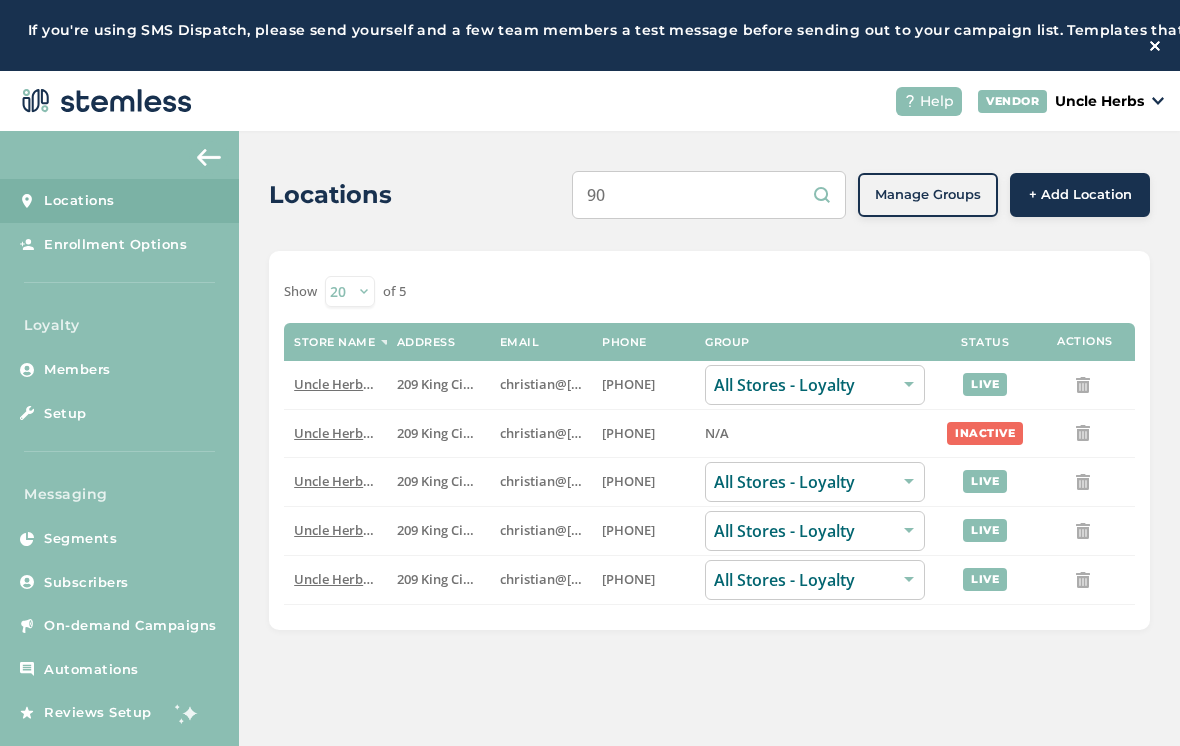 type on "9" 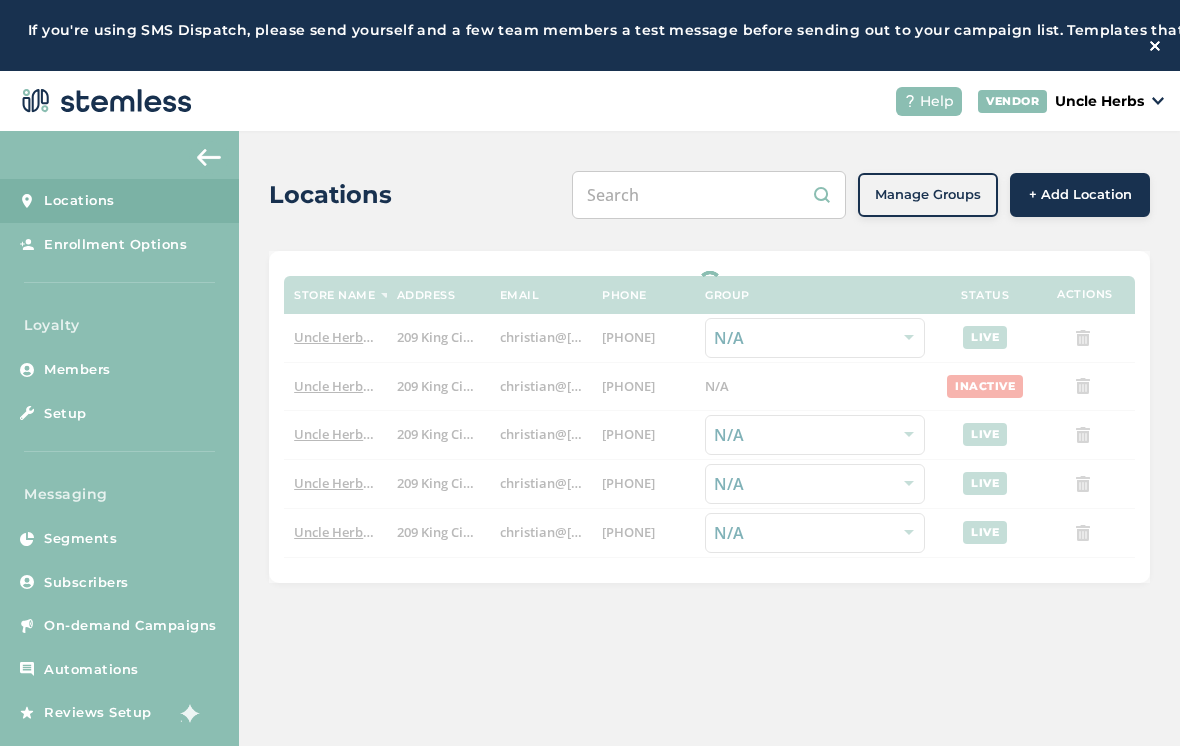 click on "Locations" at bounding box center (412, 195) 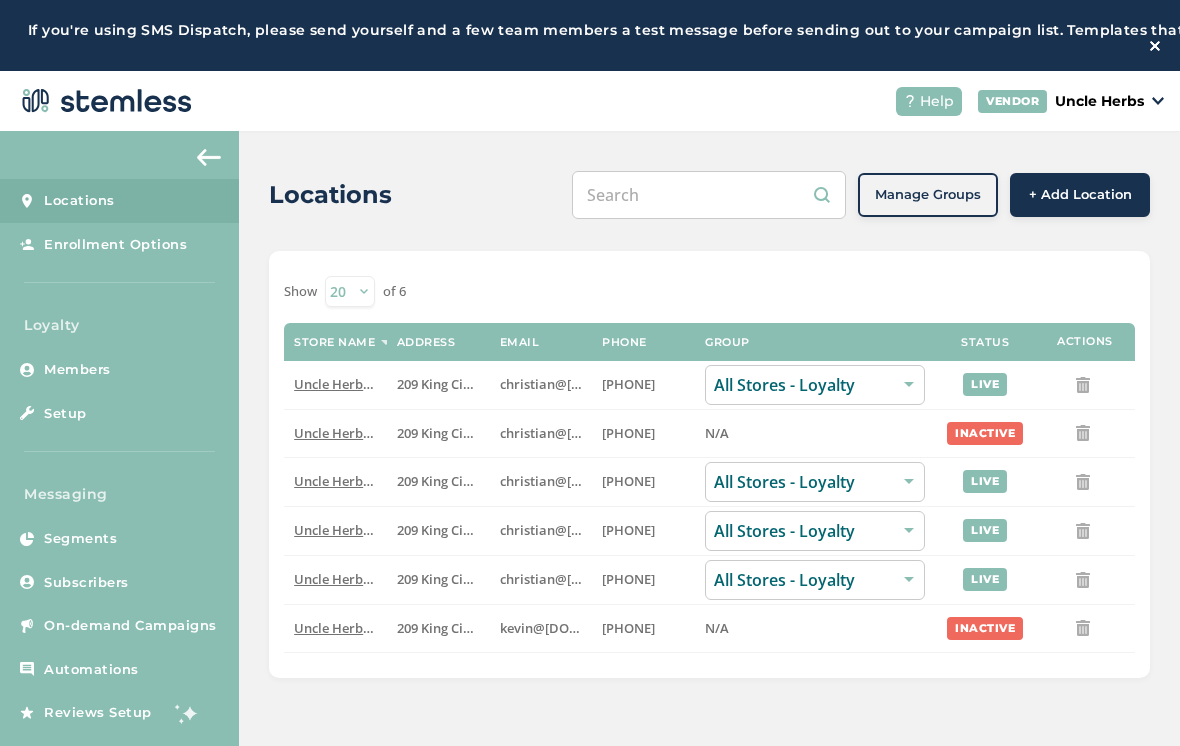 click at bounding box center [709, 195] 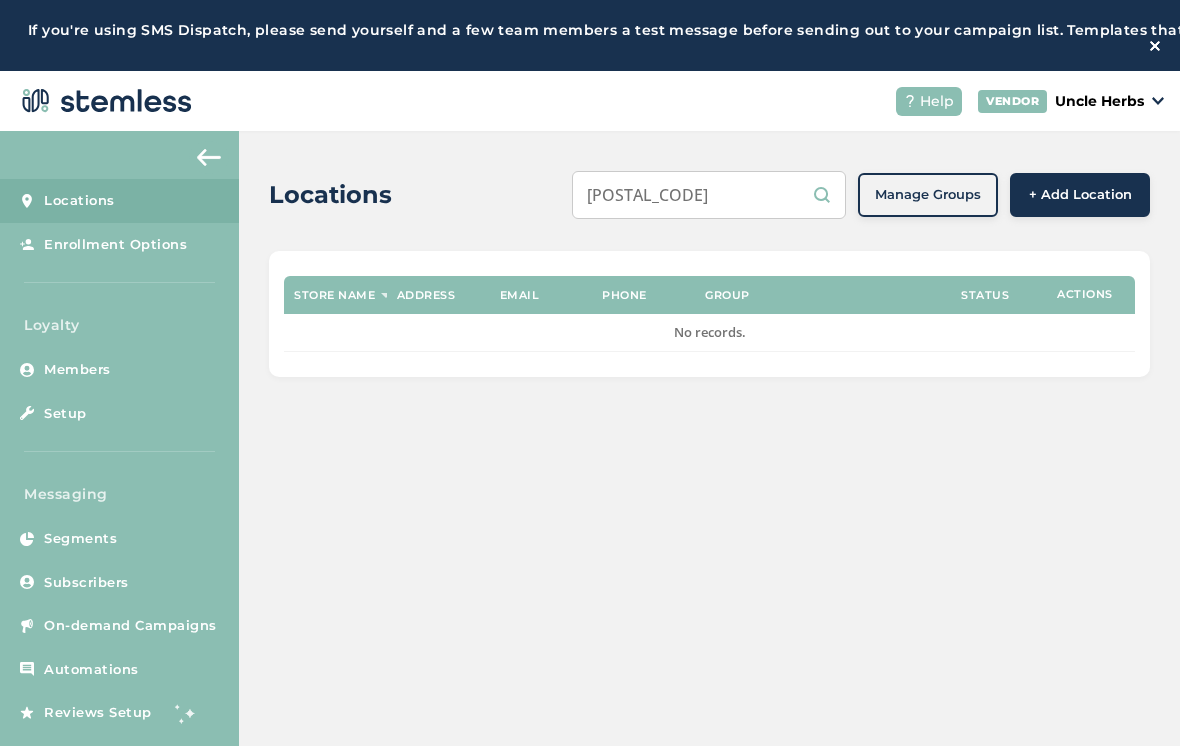 click on "VENDOR   Uncle Herbs" at bounding box center (1071, 101) 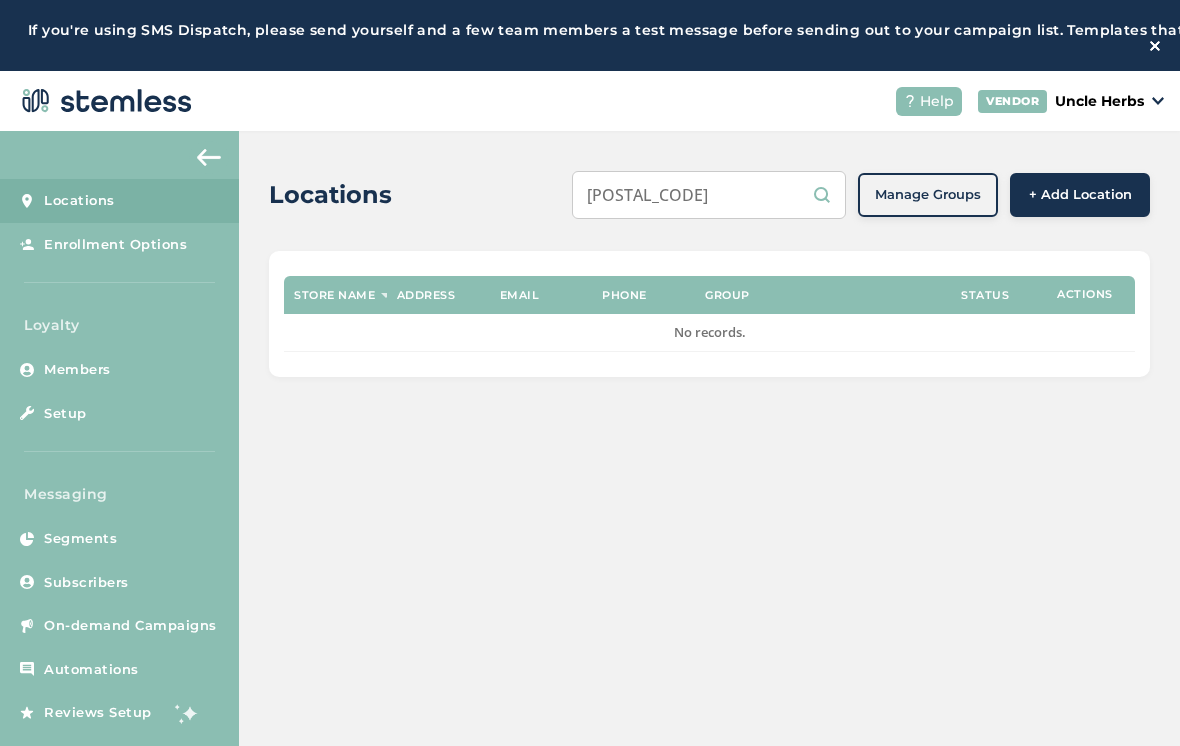 click on "Locations [POSTAL_CODE] Manage Groups + Add Location  Store name   Address   Email   Phone   Group   Status   Actions  No records." at bounding box center (709, 474) 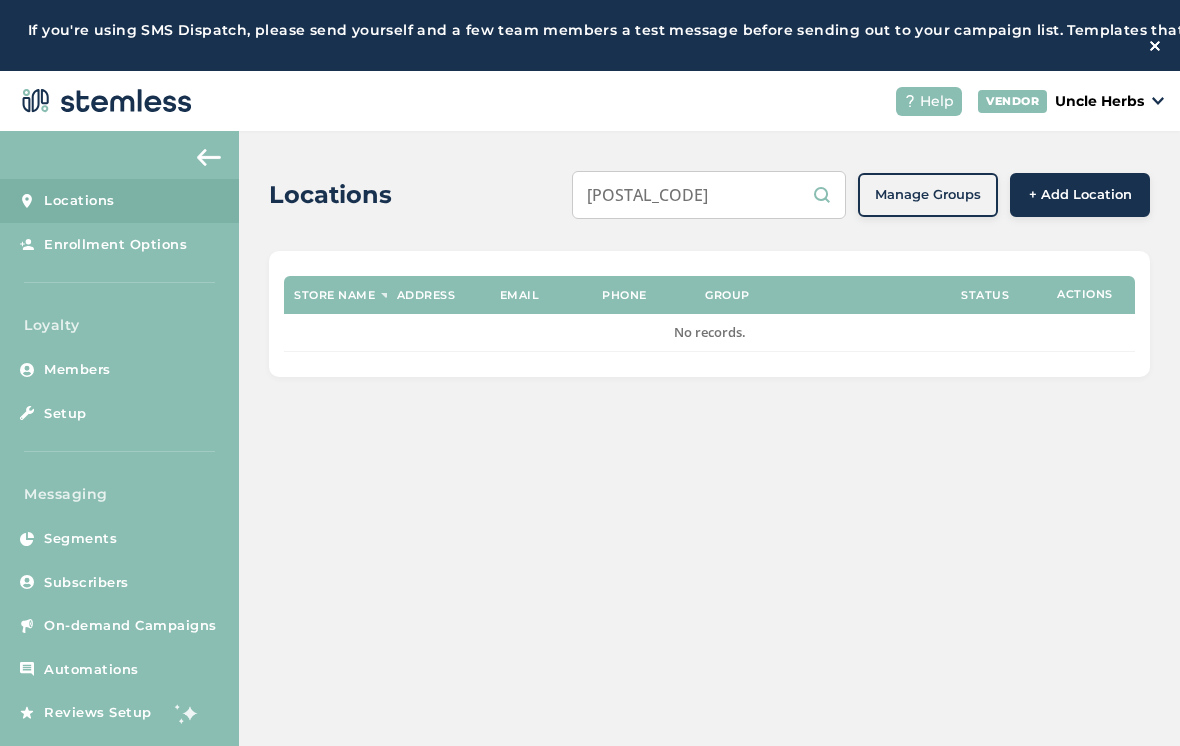 click on "Locations [POSTAL_CODE] Manage Groups + Add Location  Store name   Address   Email   Phone   Group   Status   Actions  No records." at bounding box center (709, 474) 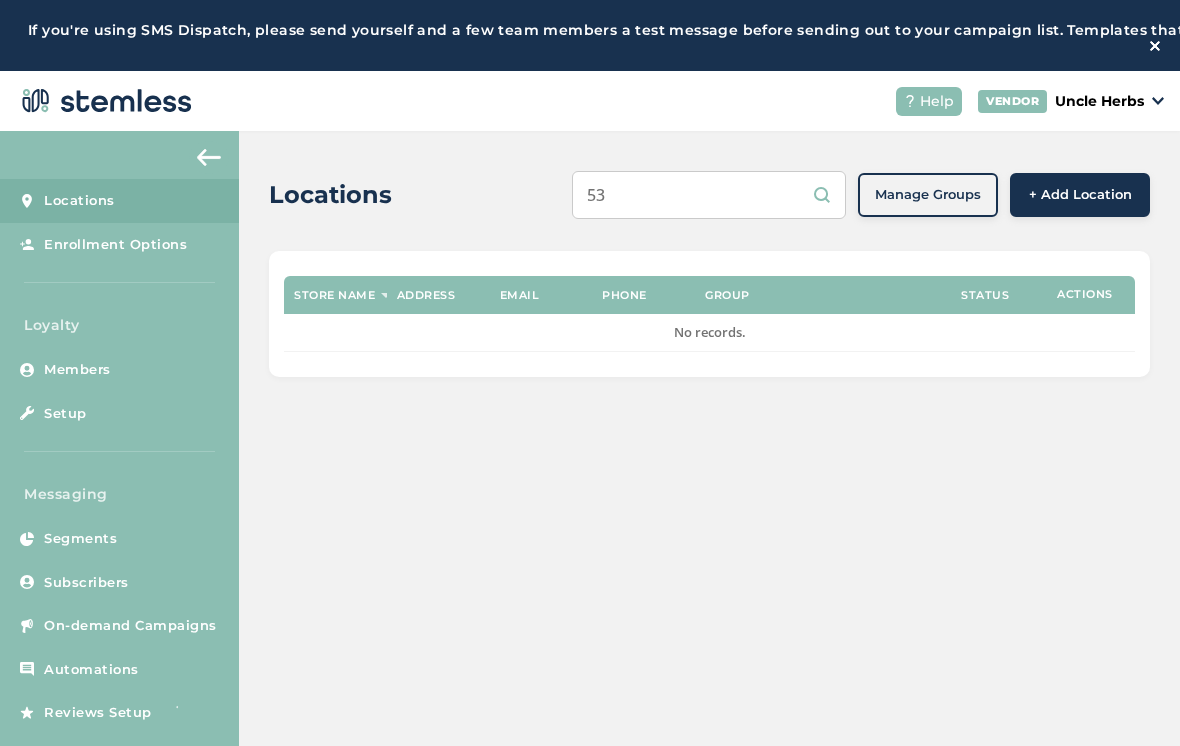 type on "5" 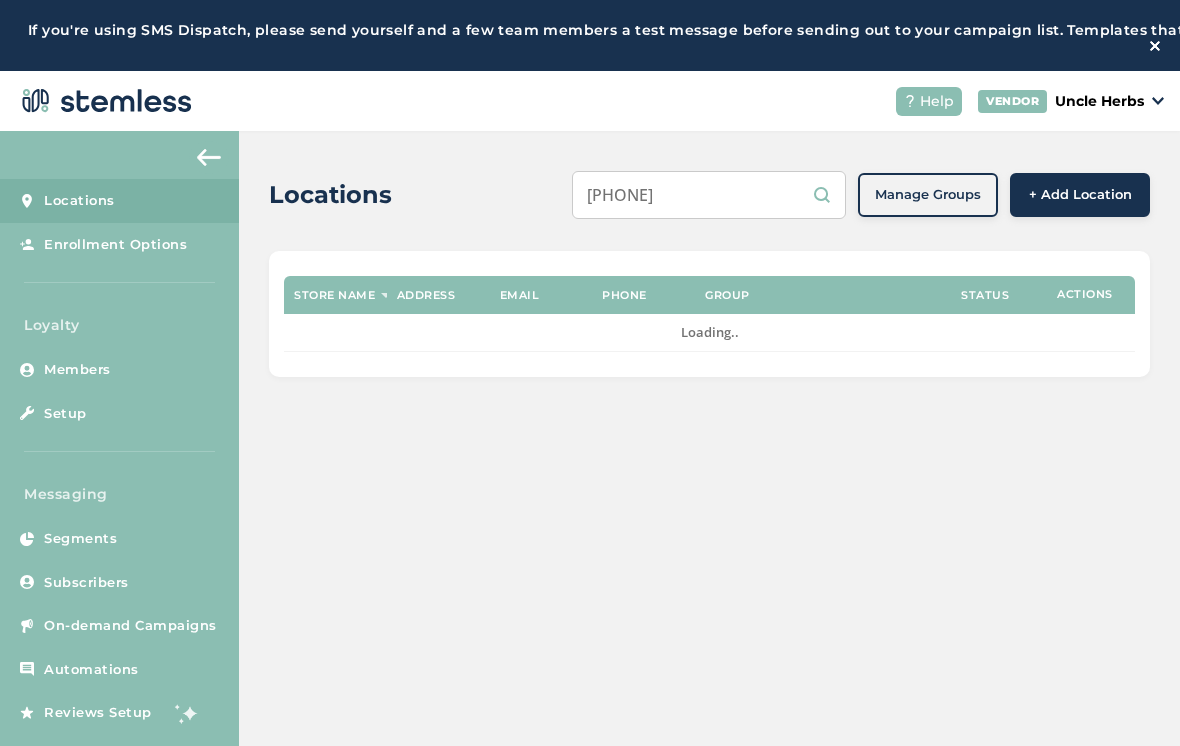 type on "[PHONE]" 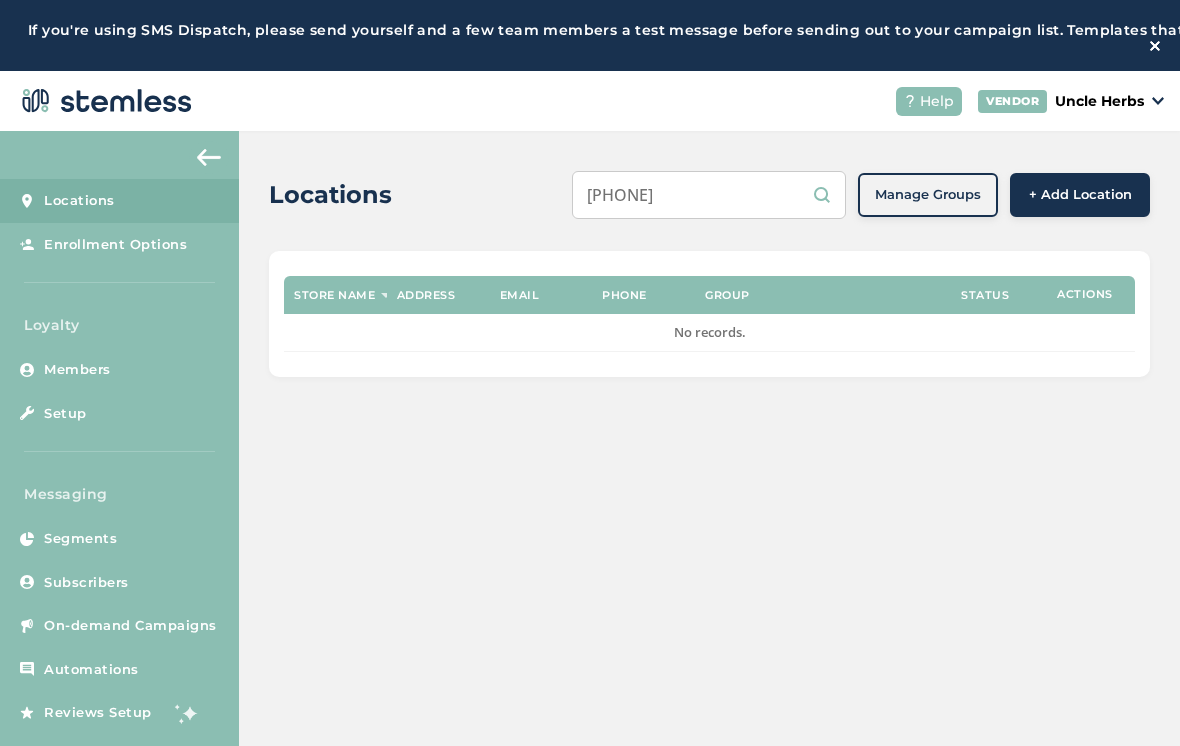click on "[PHONE]" at bounding box center (709, 195) 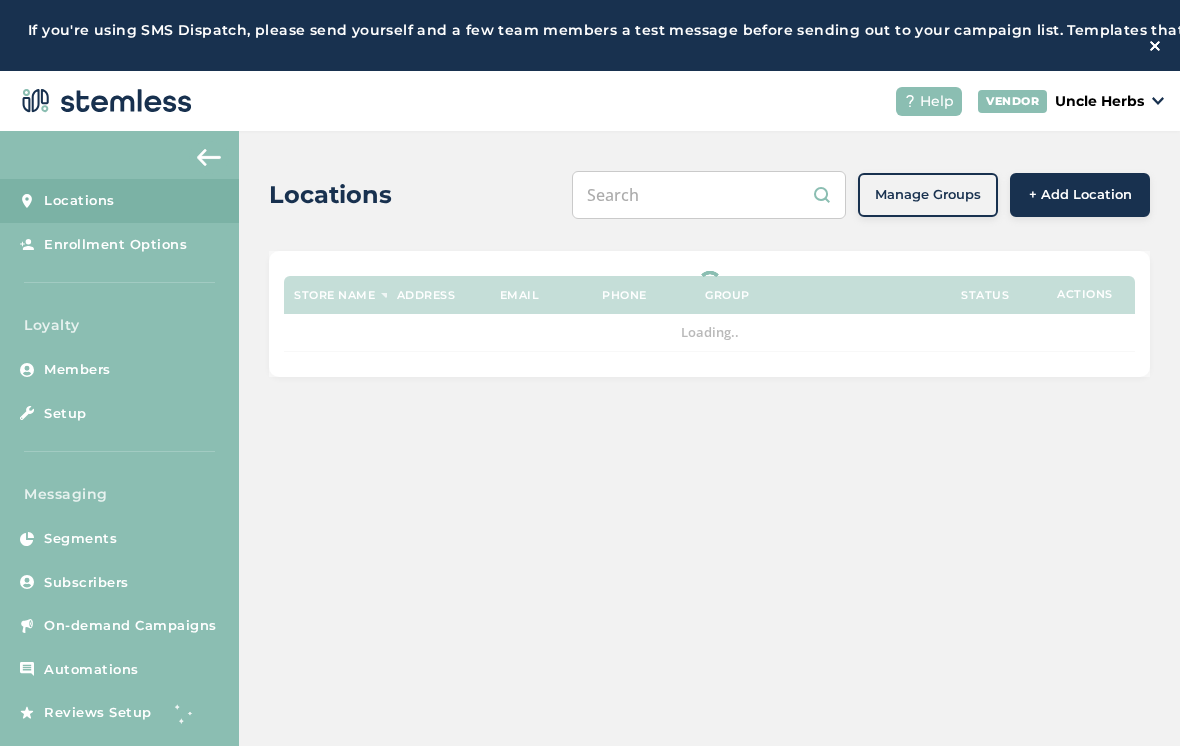 click at bounding box center (709, 195) 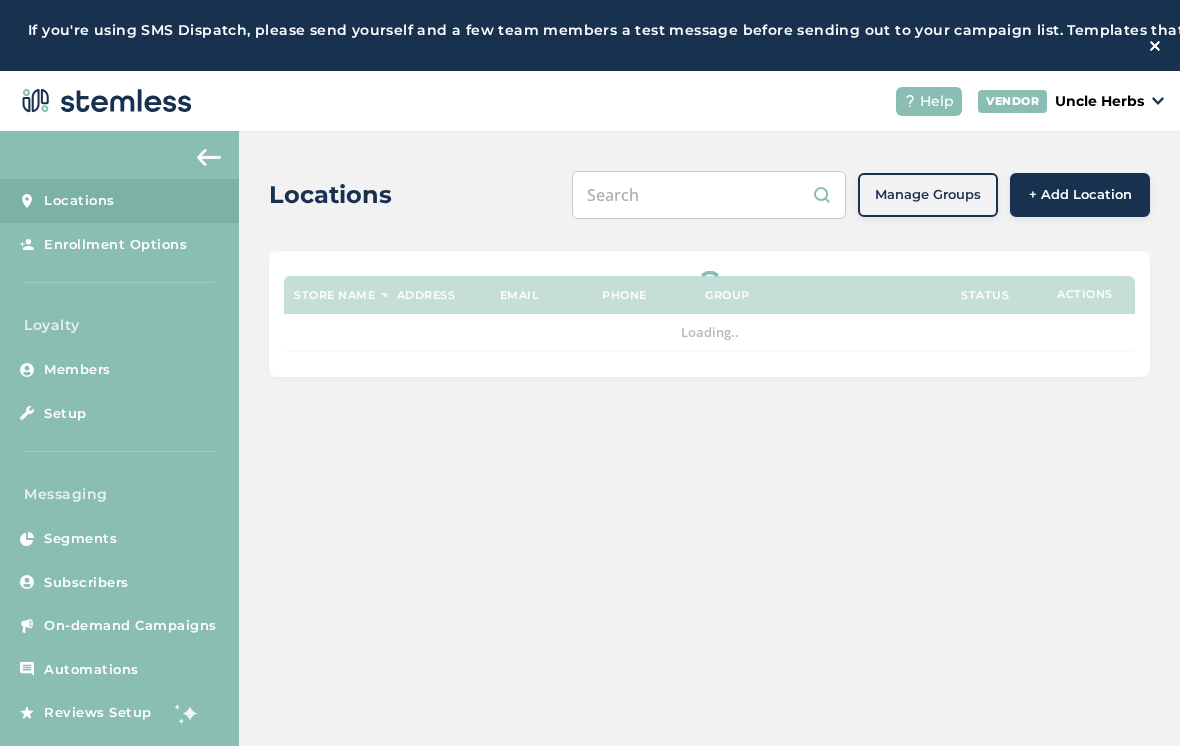 click at bounding box center (709, 195) 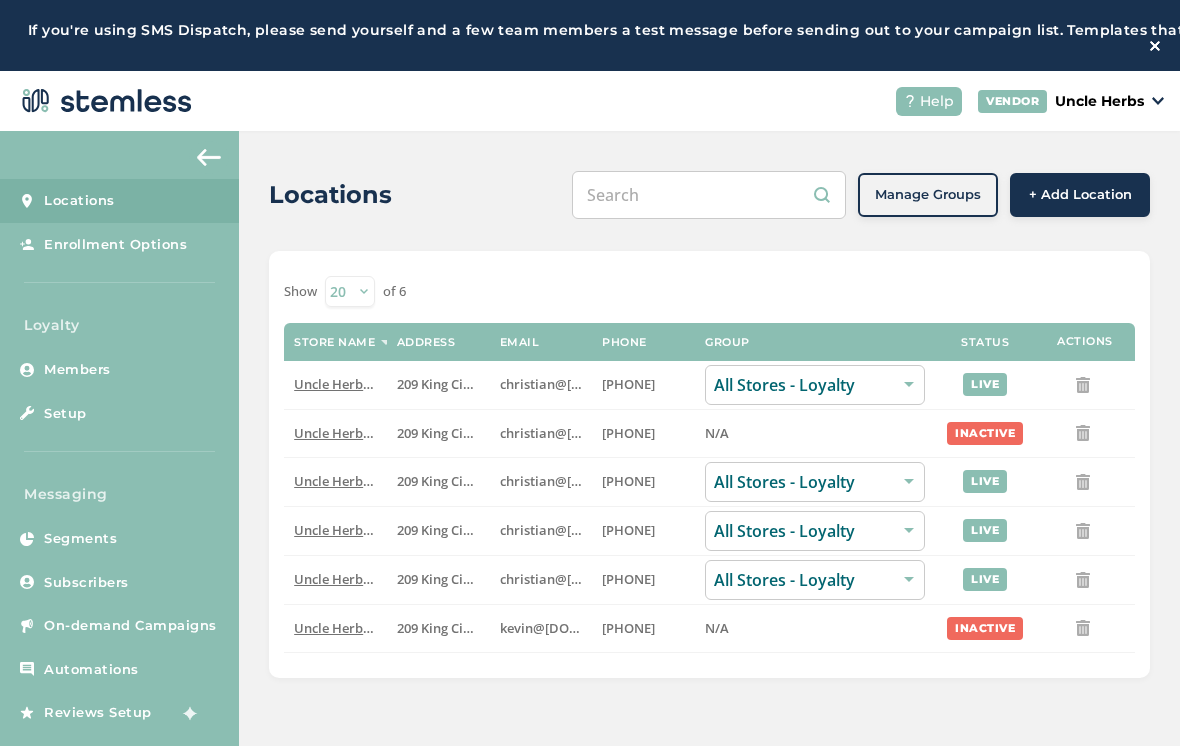 paste on "[PHONE]" 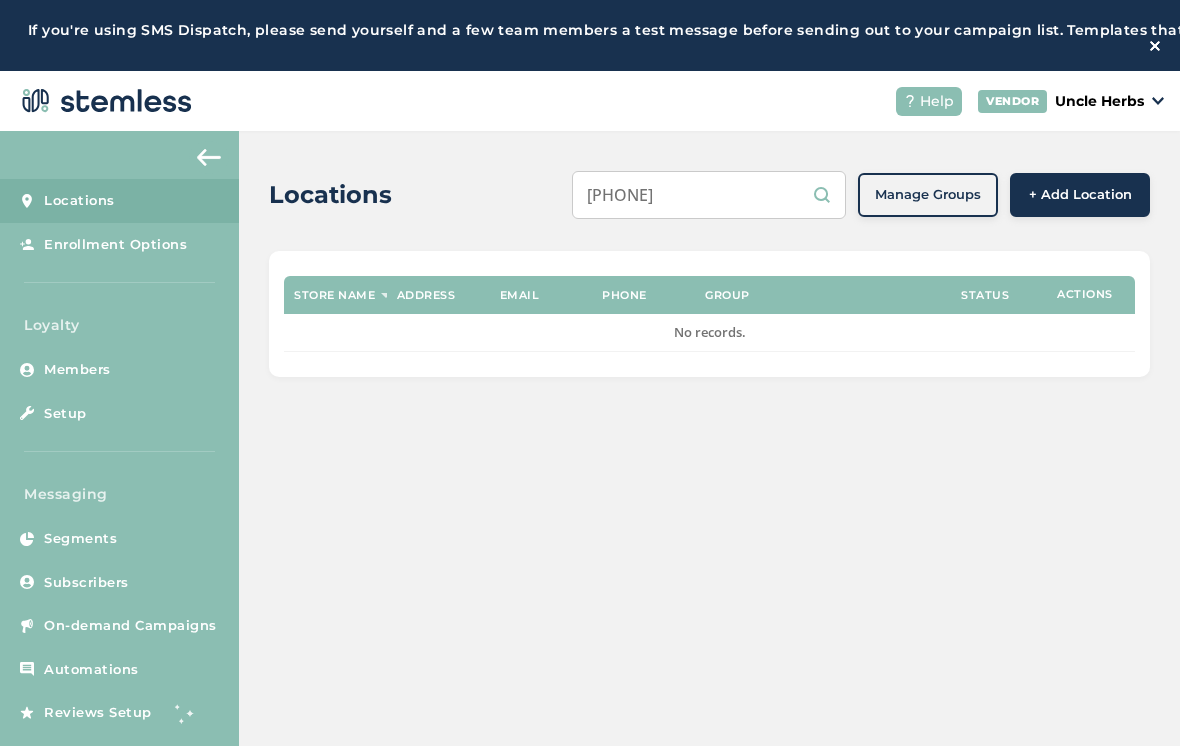 click on "[PHONE]" at bounding box center [709, 195] 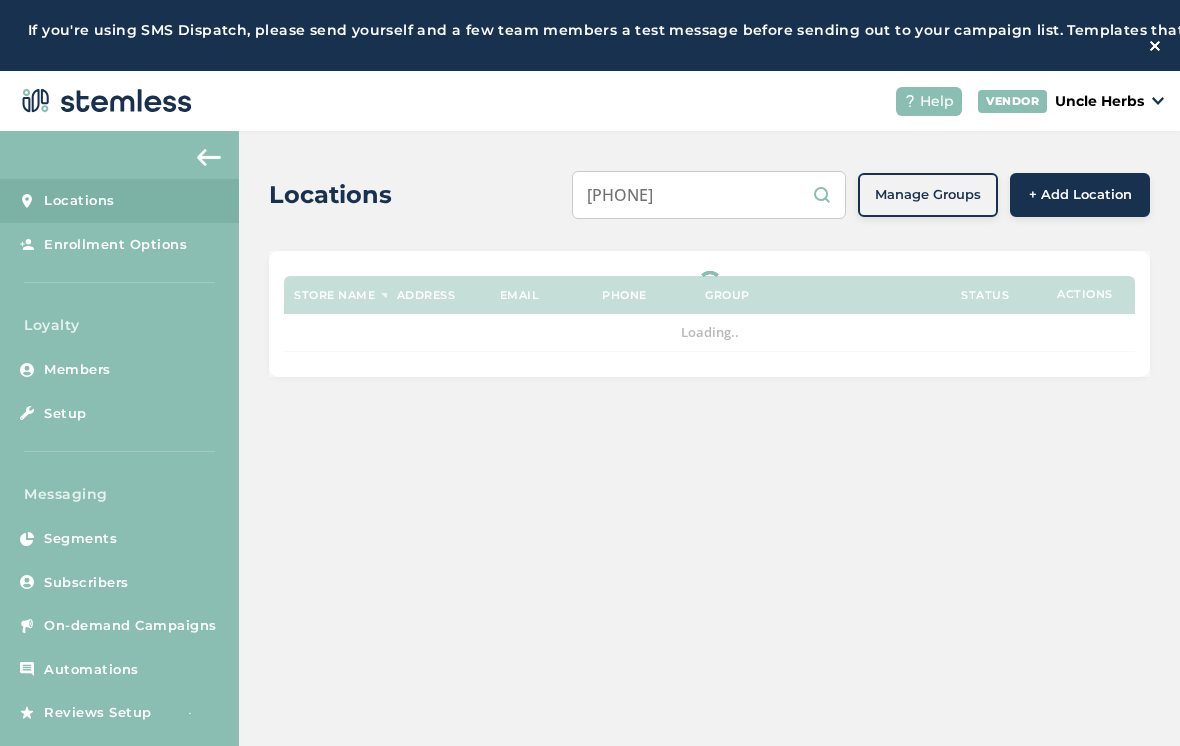 type on "[PHONE]" 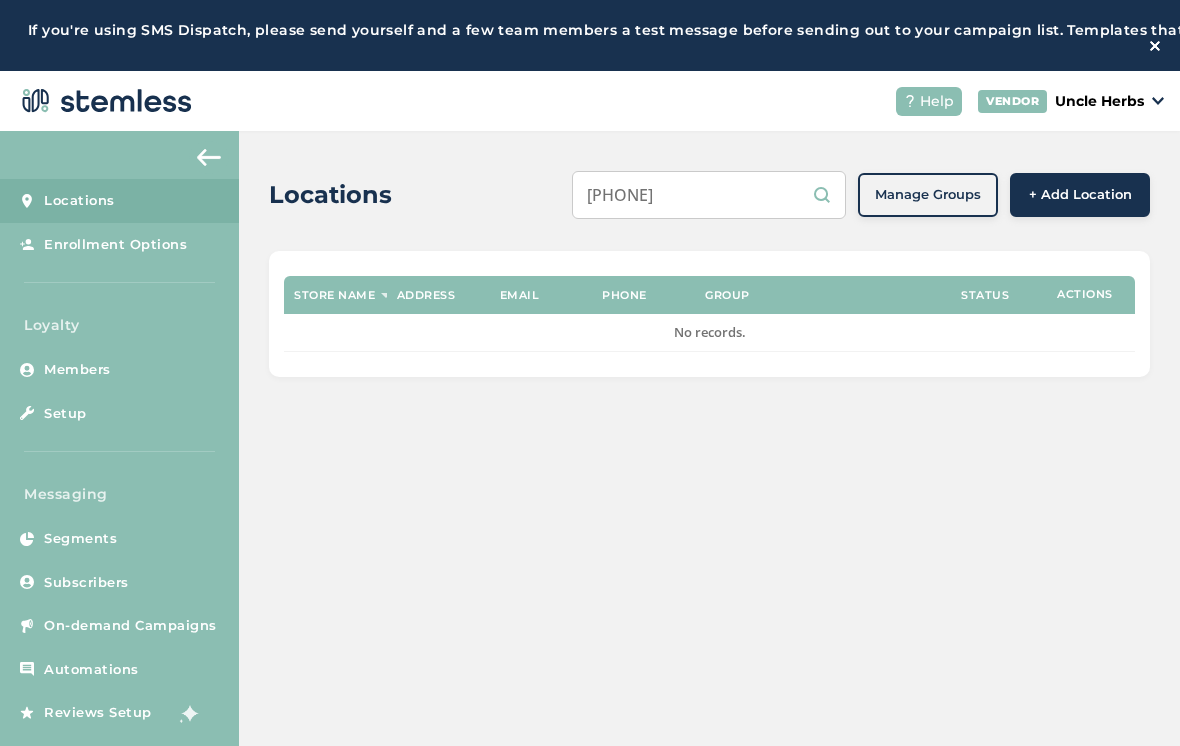 click on "Uncle Herbs" at bounding box center [1099, 101] 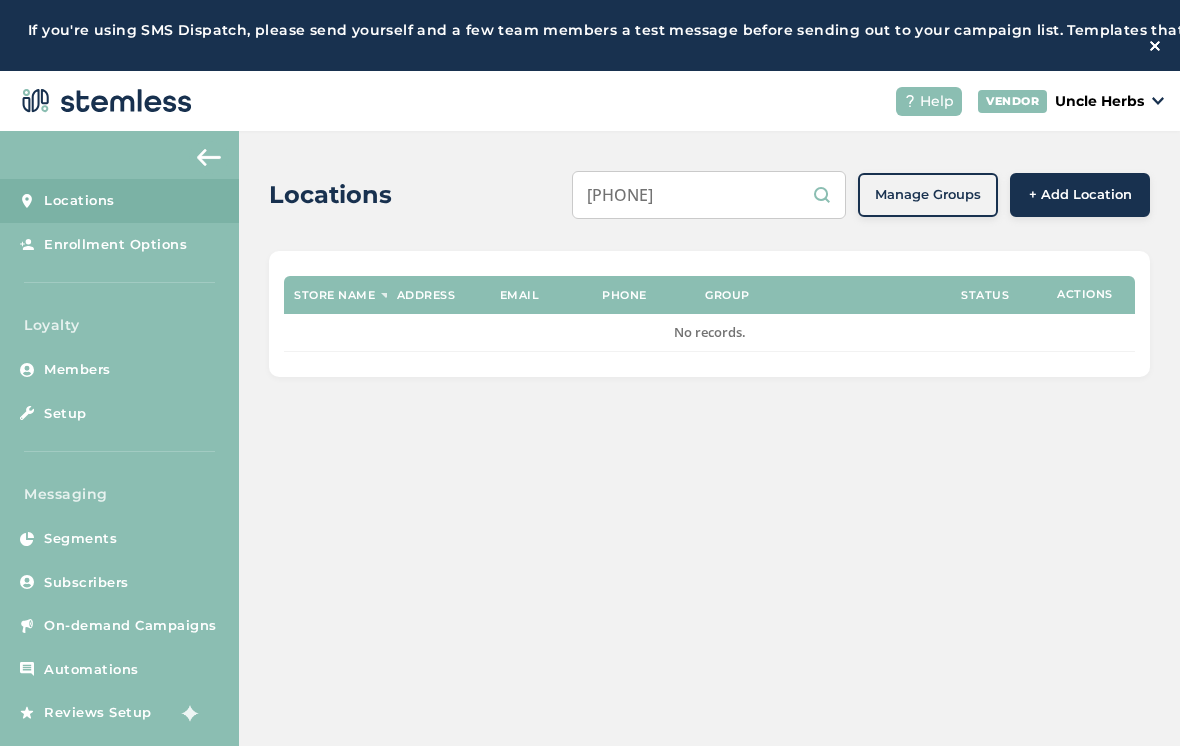 click on "Locations [POSTAL_CODE] Manage Groups + Add Location  Store name   Address   Email   Phone   Group   Status   Actions  No records." at bounding box center (709, 474) 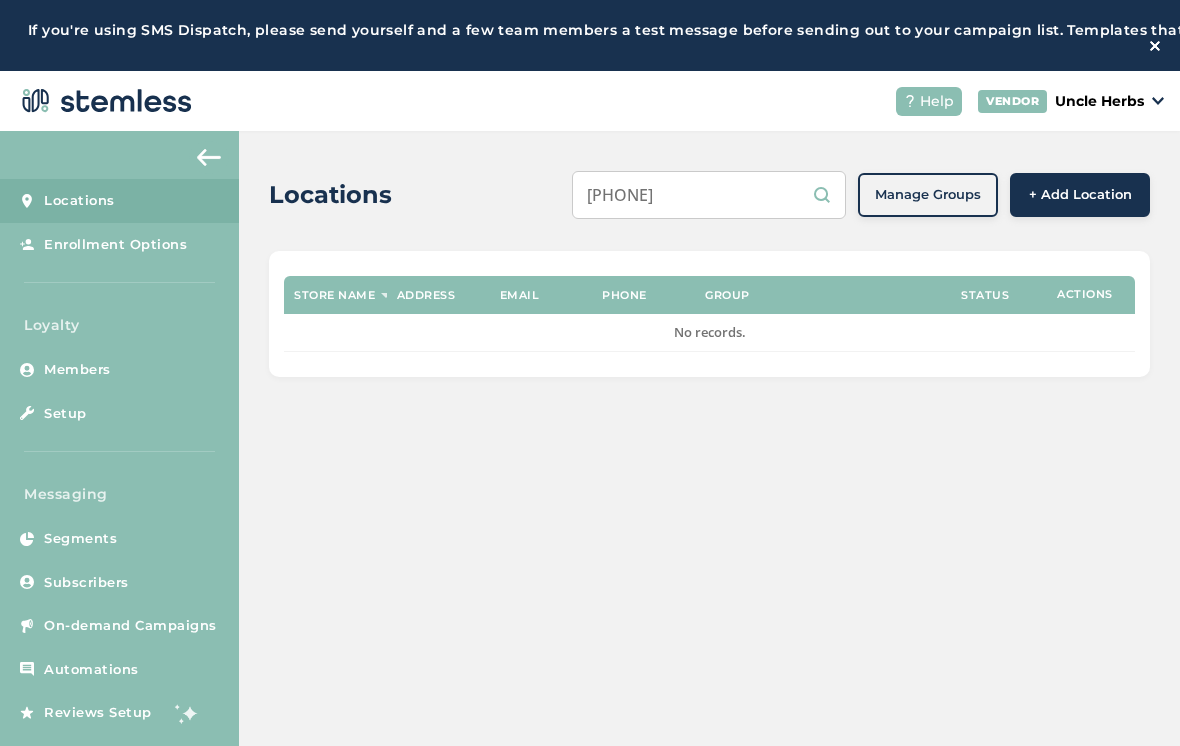 click on "Manage Groups" at bounding box center (928, 195) 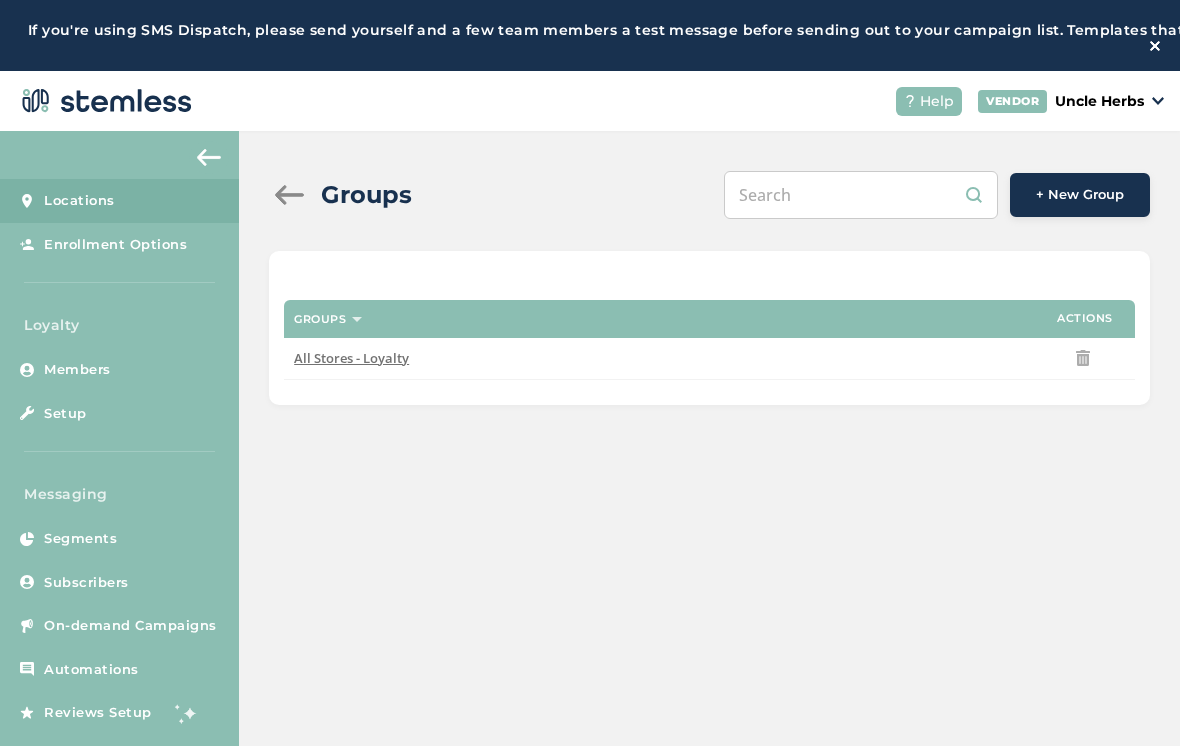 click at bounding box center [289, 195] 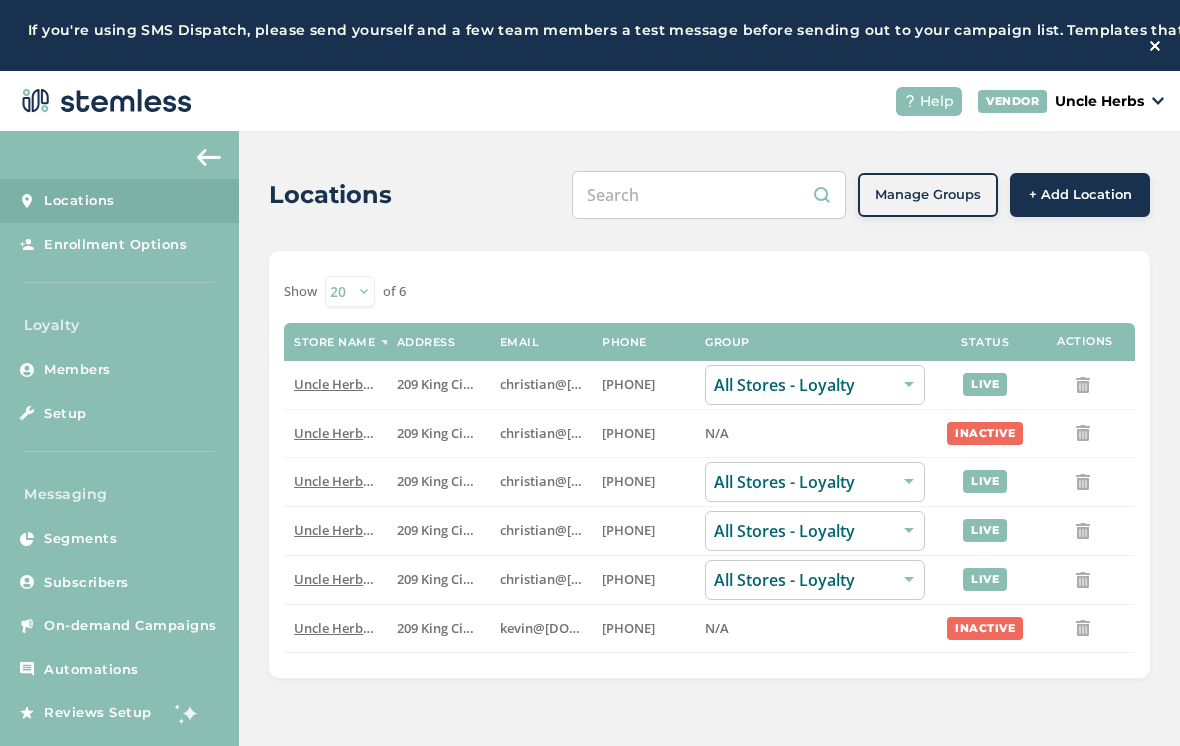 click on "Members" at bounding box center [77, 370] 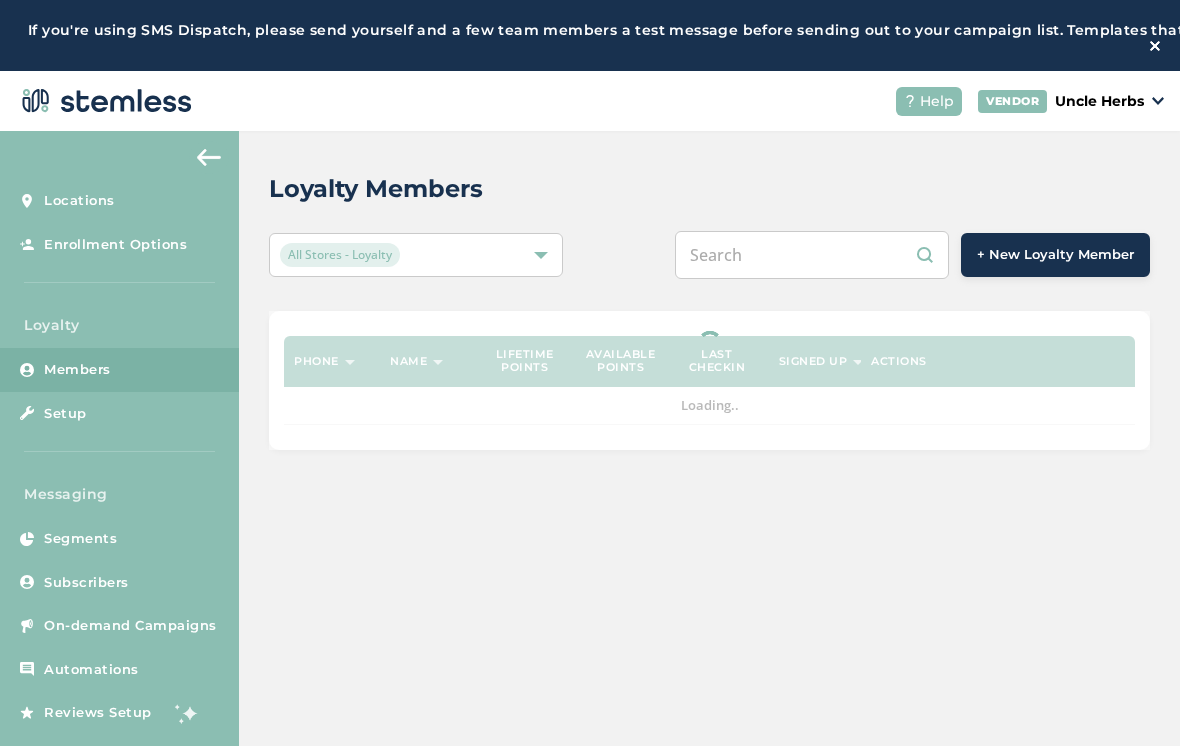 click at bounding box center (812, 255) 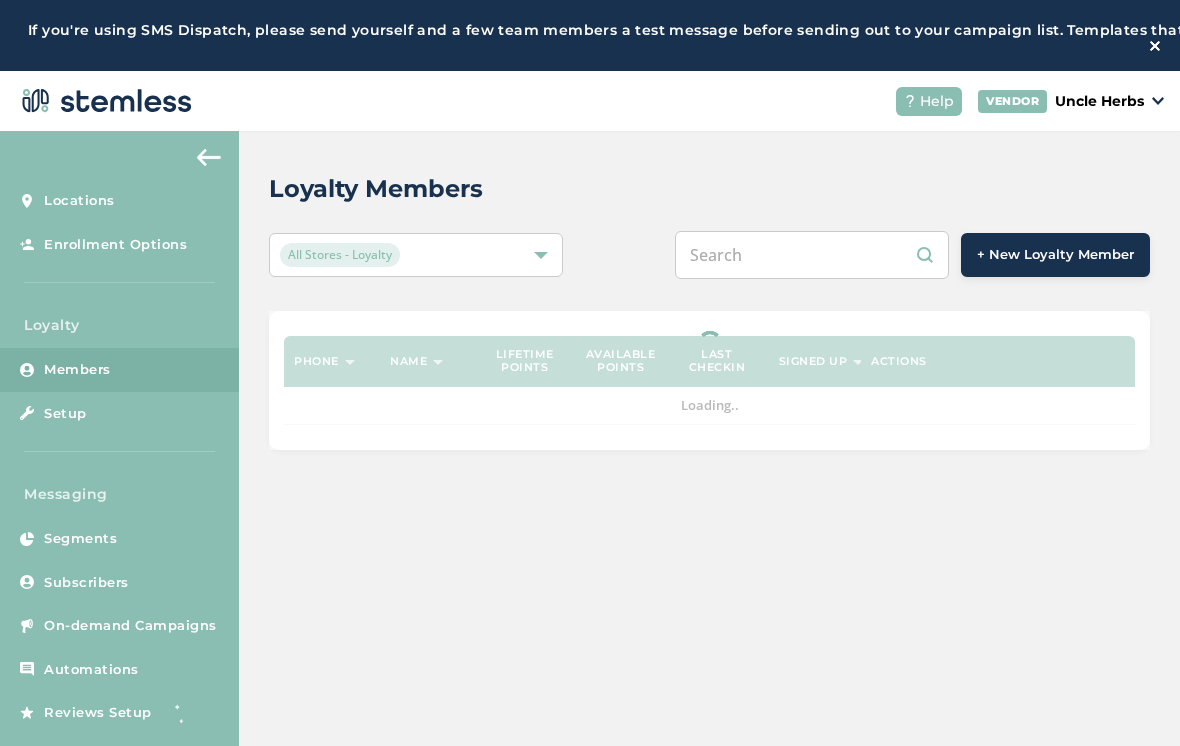 click at bounding box center [812, 255] 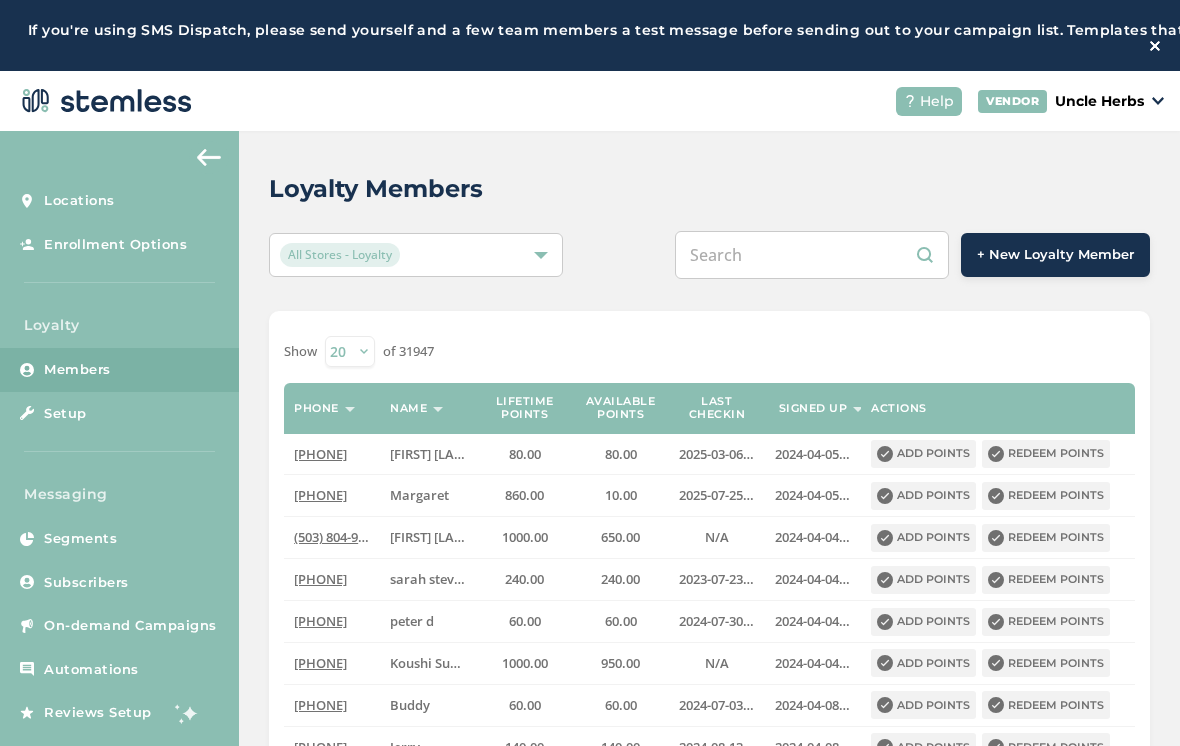paste on "[PHONE]" 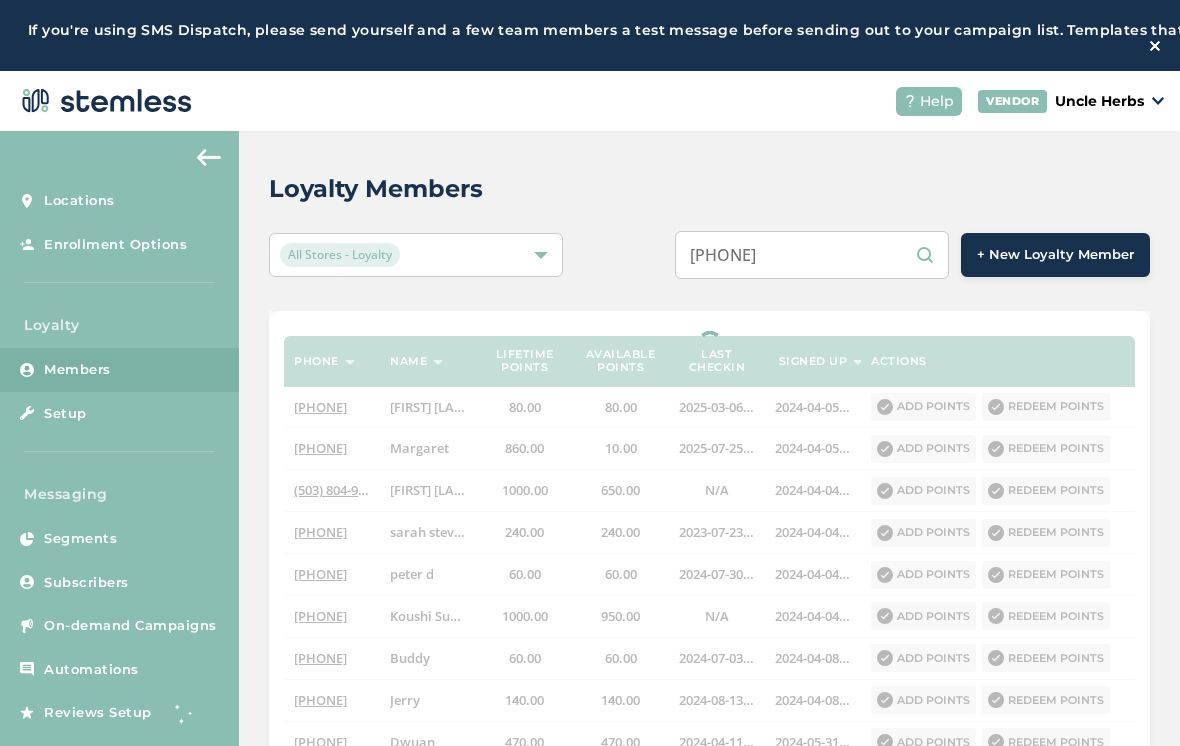 type on "[PHONE]" 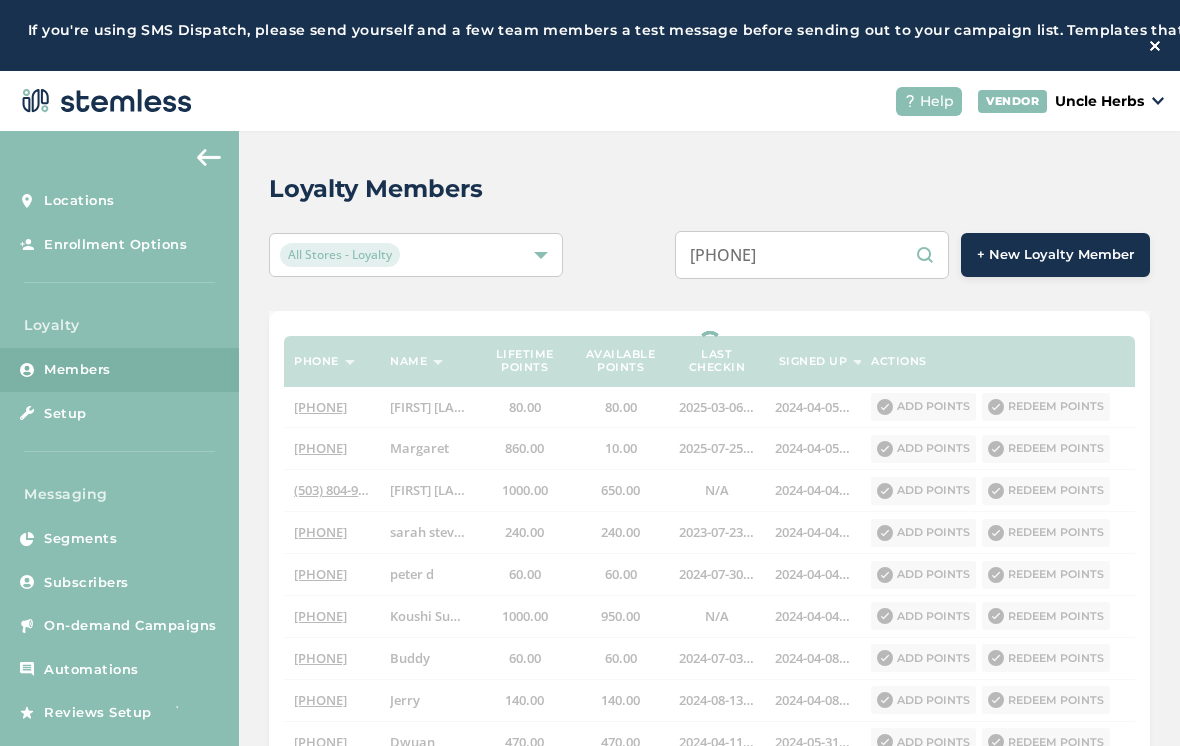 click on "Loyalty Members  All Stores - Loyalty  [PHONE] + New Loyalty Member  Phone   Name   Lifetime points   Available points   Last checkin   Signed up   Actions   [PHONE]   Arnold d   80.00   80.00   [DATE]   [DATE]   Add points   Redeem points   [PHONE]   Margaret   860.00   10.00   [DATE]   [DATE]   Add points   Redeem points   [PHONE]   Brian ↔️ Shen   1000.00   650.00   N/A   [DATE]   Add points   Redeem points   [PHONE]   sarah stevens   240.00   240.00   [DATE]   [DATE]   Add points   Redeem points   [PHONE]   peter d   60.00   60.00   [DATE]   [DATE]   Add points   Redeem points   [PHONE]   Koushi Sunder   1000.00   950.00   N/A   [DATE]   Add points   Redeem points   [PHONE]   Buddy   60.00   60.00   [DATE]   [DATE]   Add points   Redeem points   [PHONE]   Jerry   140.00   140.00   Dwuan" at bounding box center [709, 710] 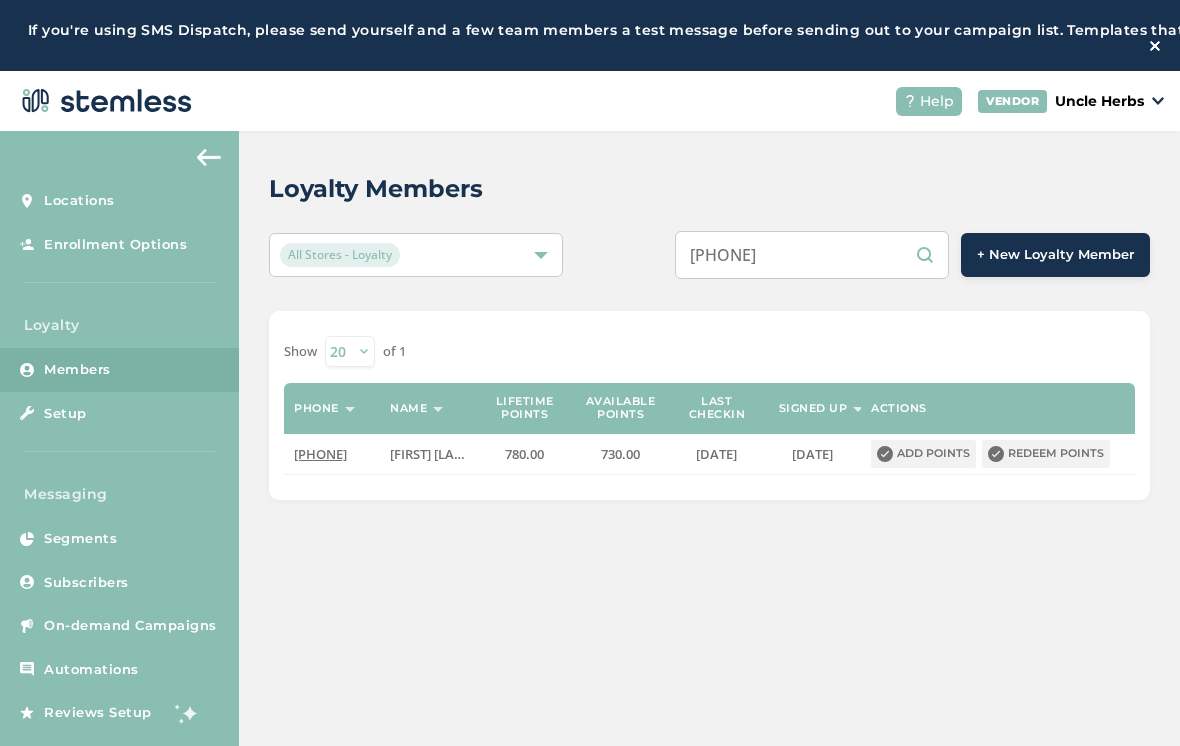 click on "Redeem points" at bounding box center (1046, 454) 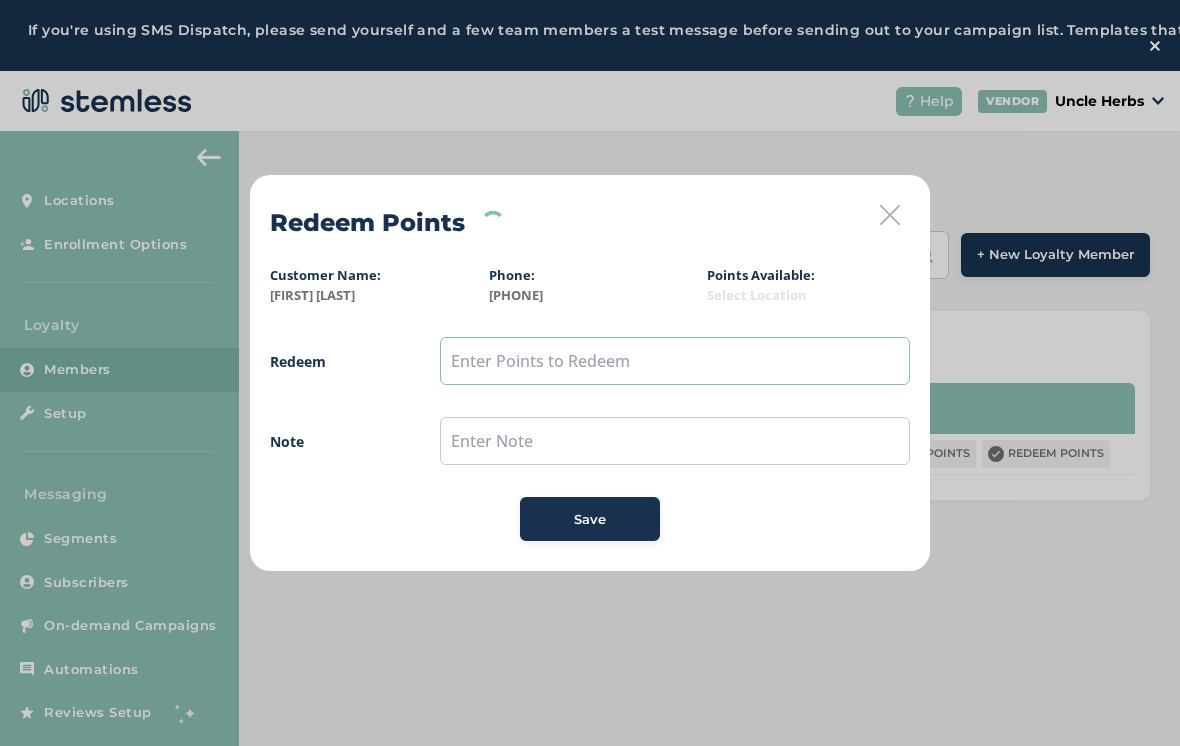 click at bounding box center [675, 361] 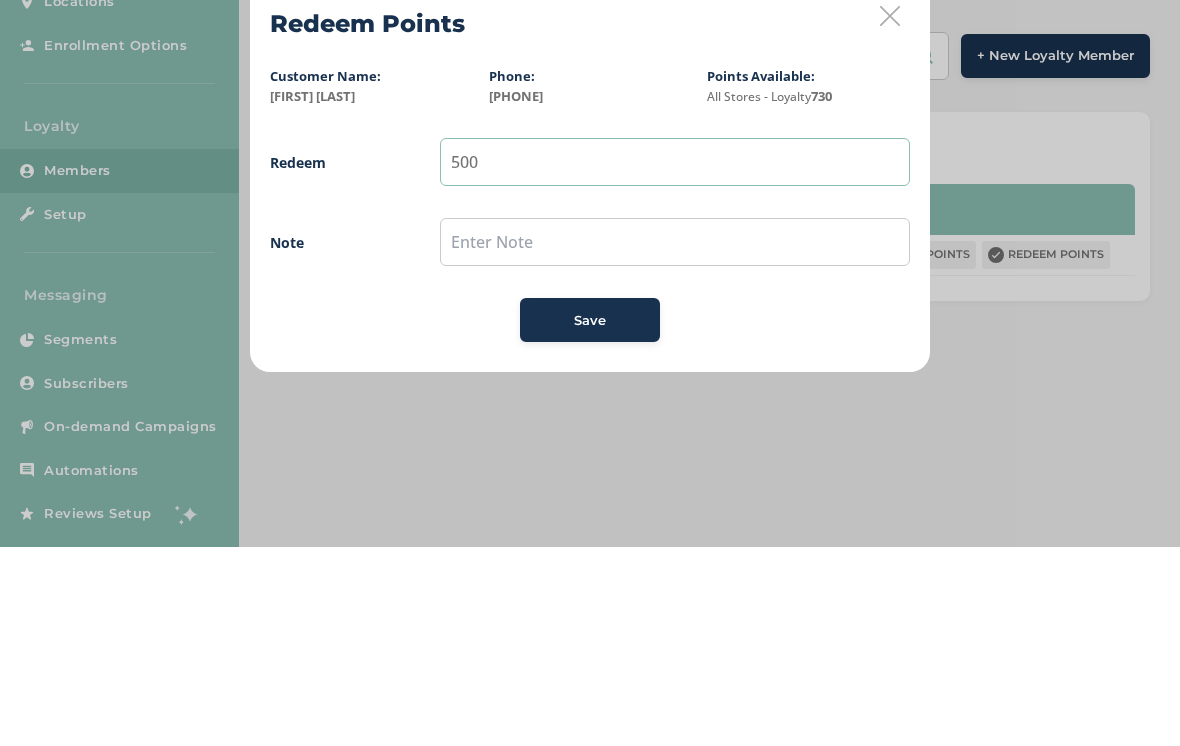 type on "500" 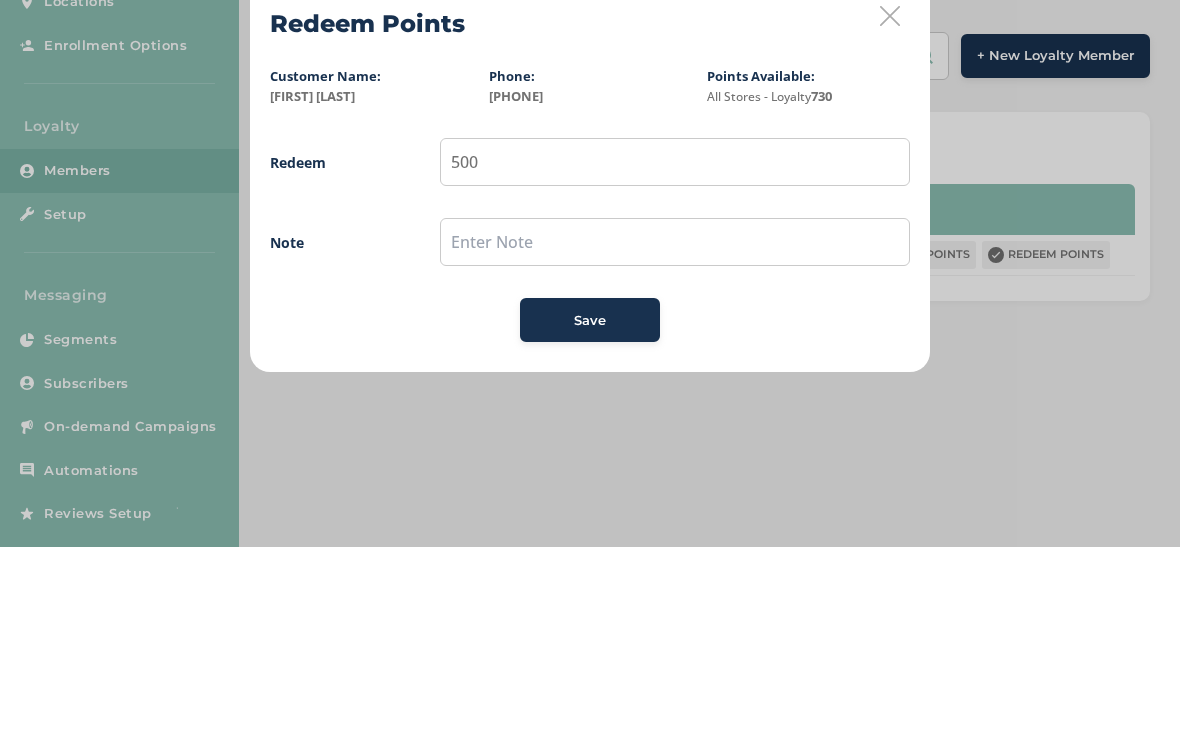 click on "Redeem 500 Note Save" at bounding box center (590, 439) 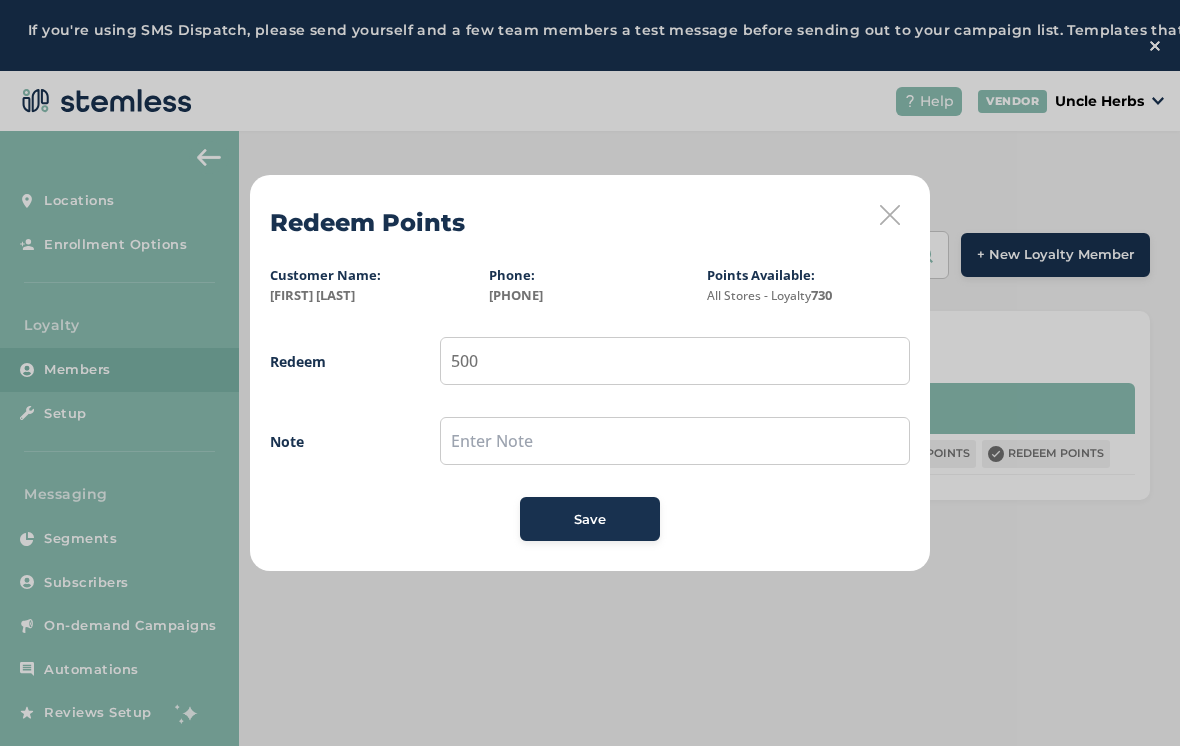 click on "Save" at bounding box center (590, 520) 